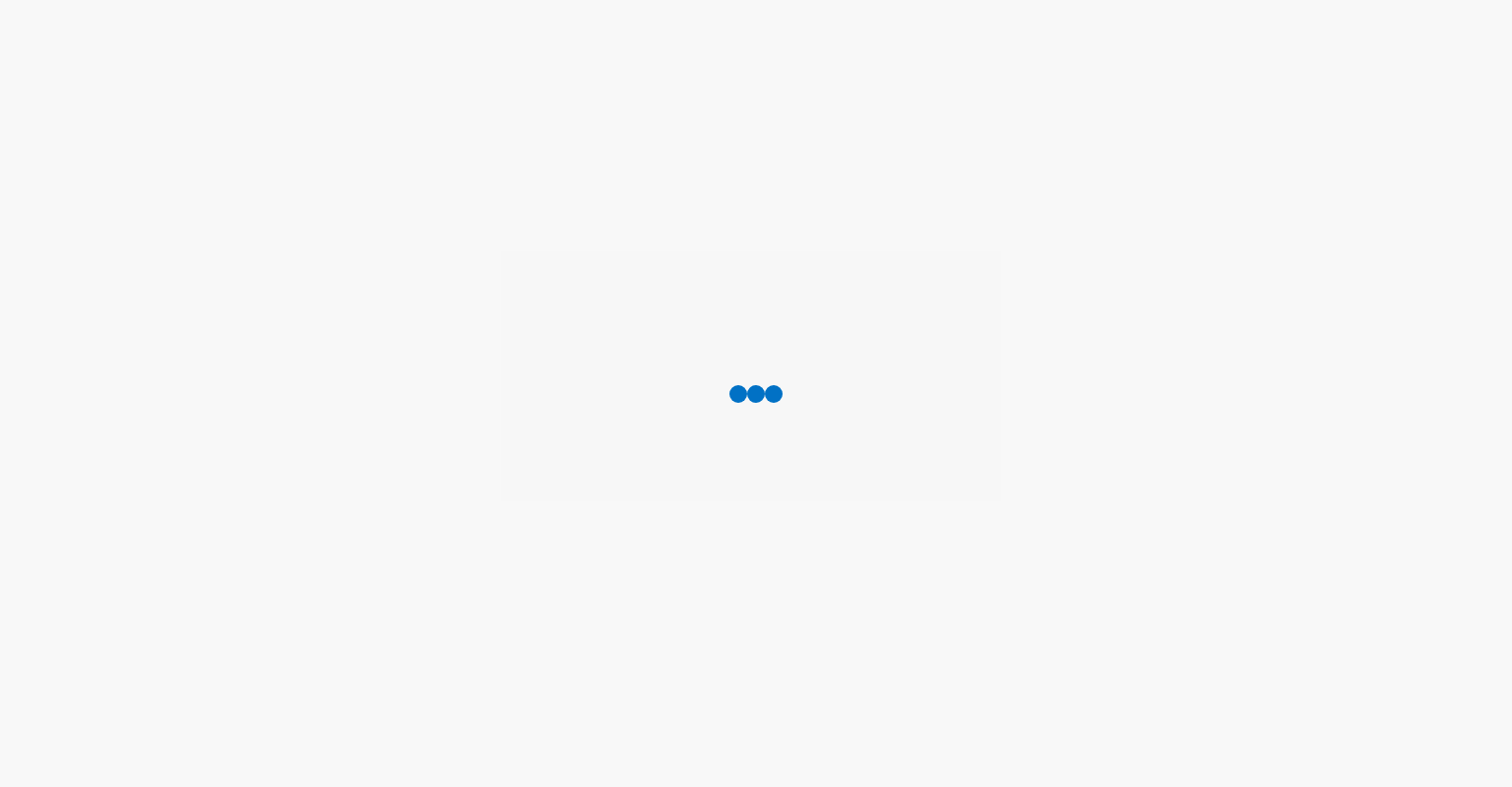scroll, scrollTop: 0, scrollLeft: 0, axis: both 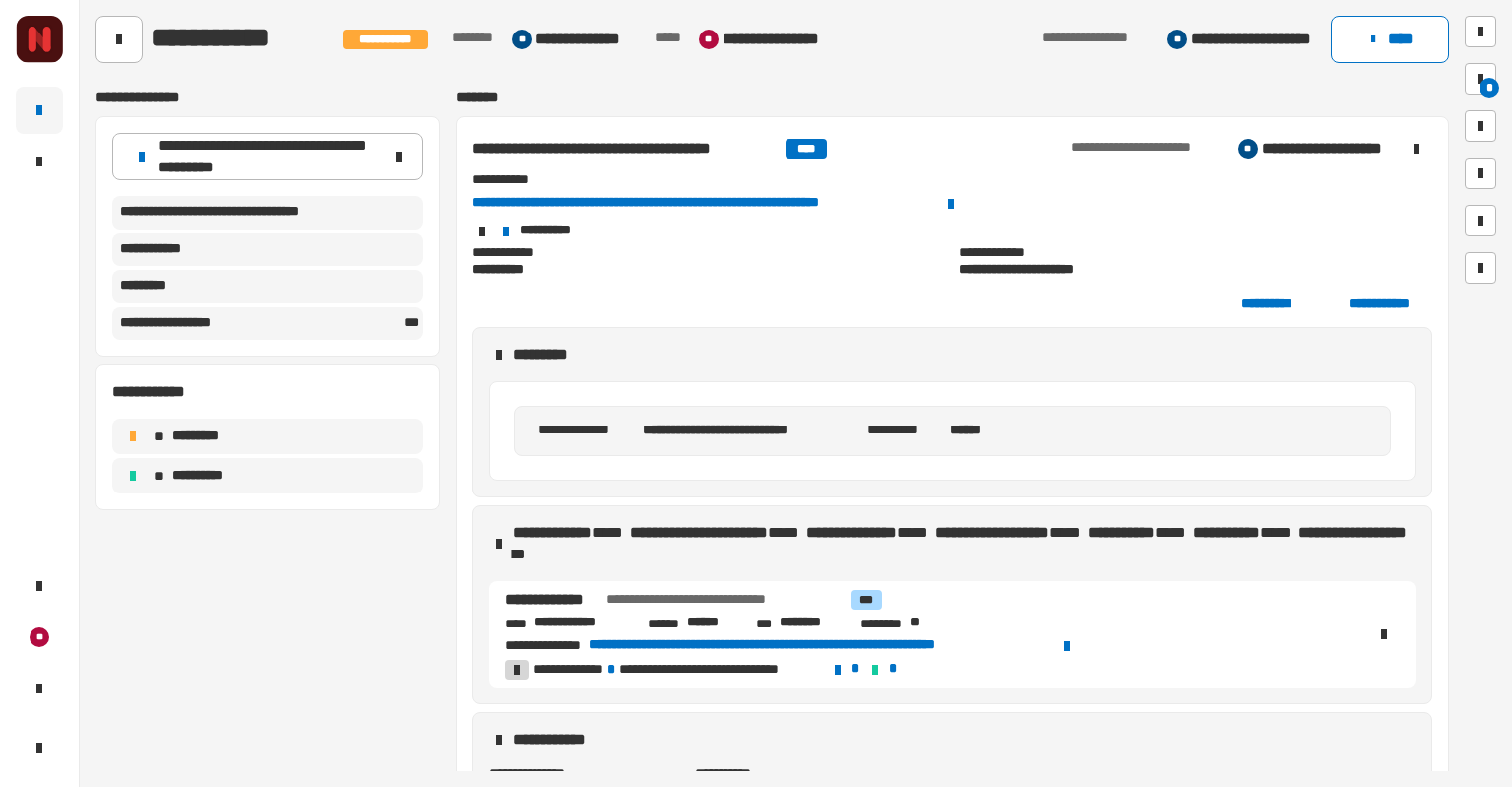 click on "**********" at bounding box center [625, 149] 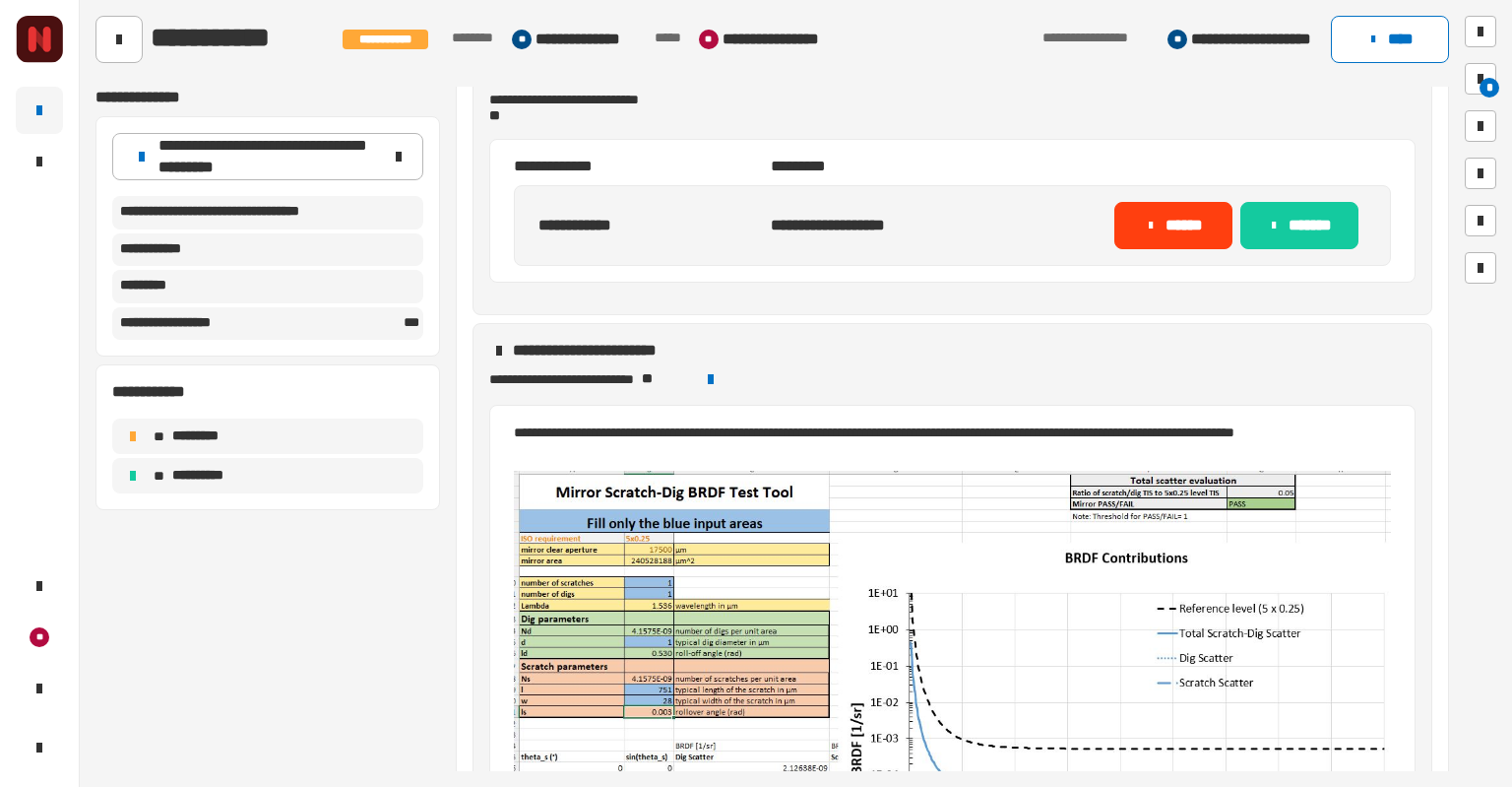scroll, scrollTop: 2514, scrollLeft: 0, axis: vertical 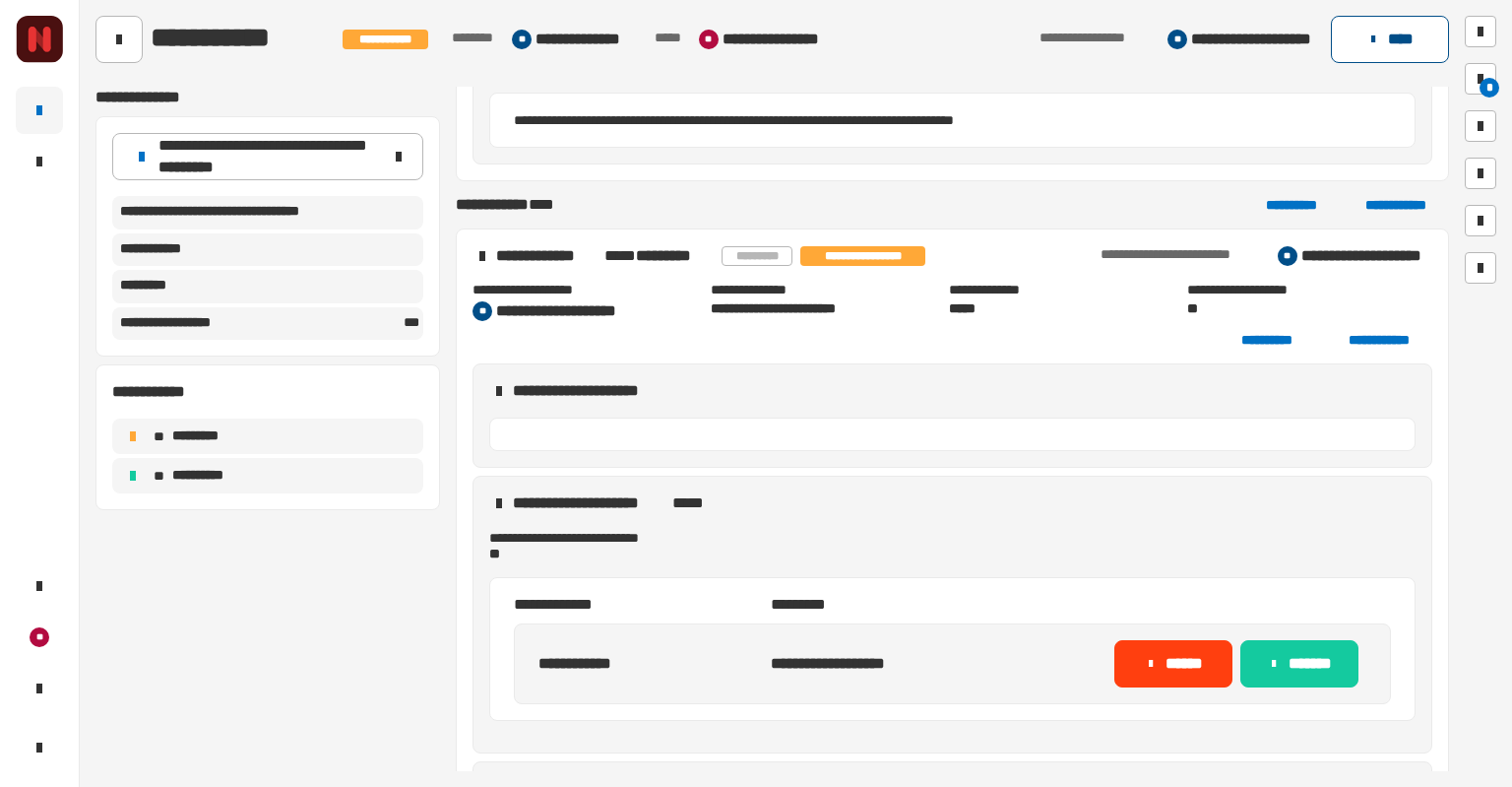click on "****" 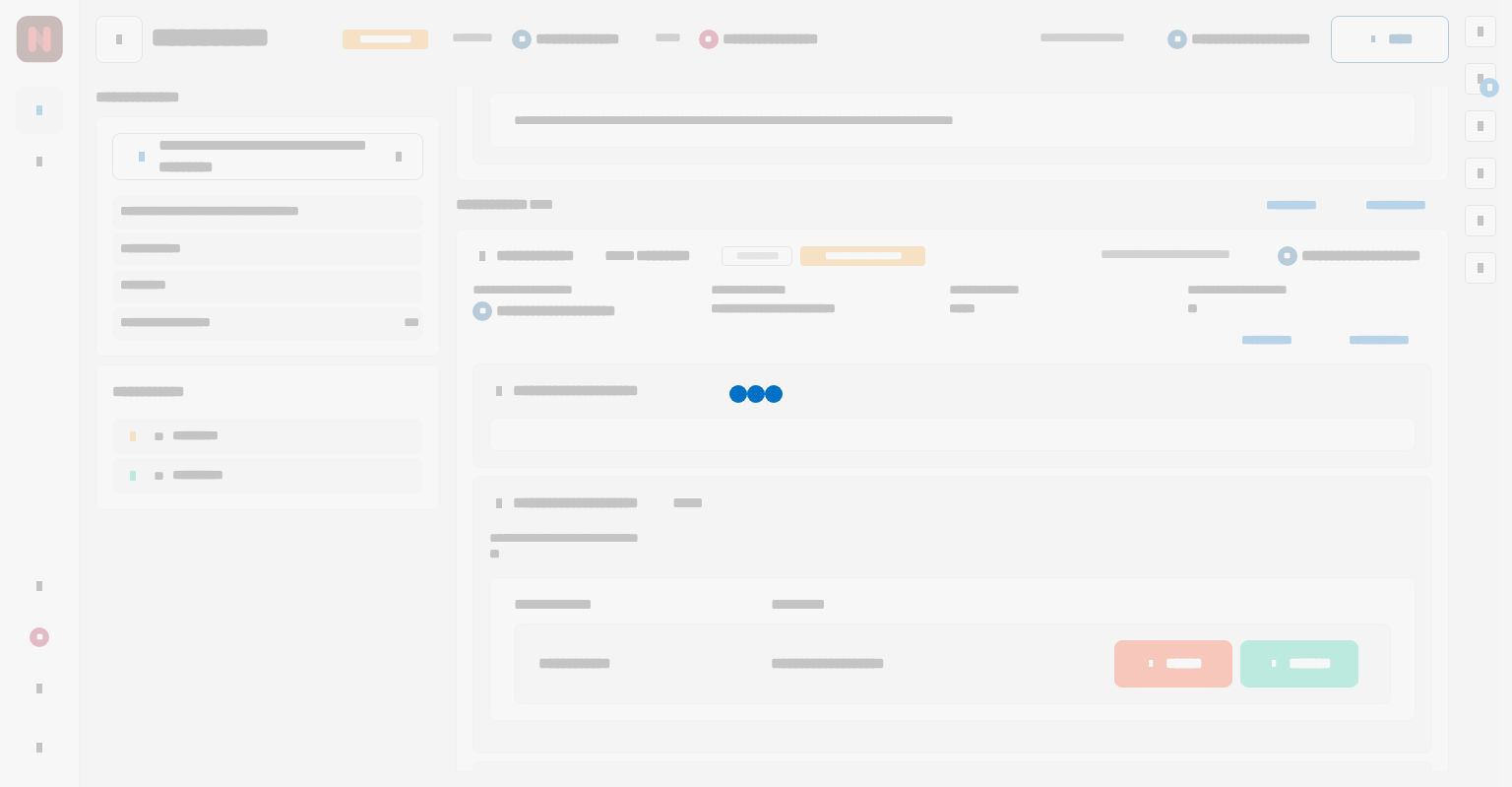 scroll, scrollTop: 2168, scrollLeft: 0, axis: vertical 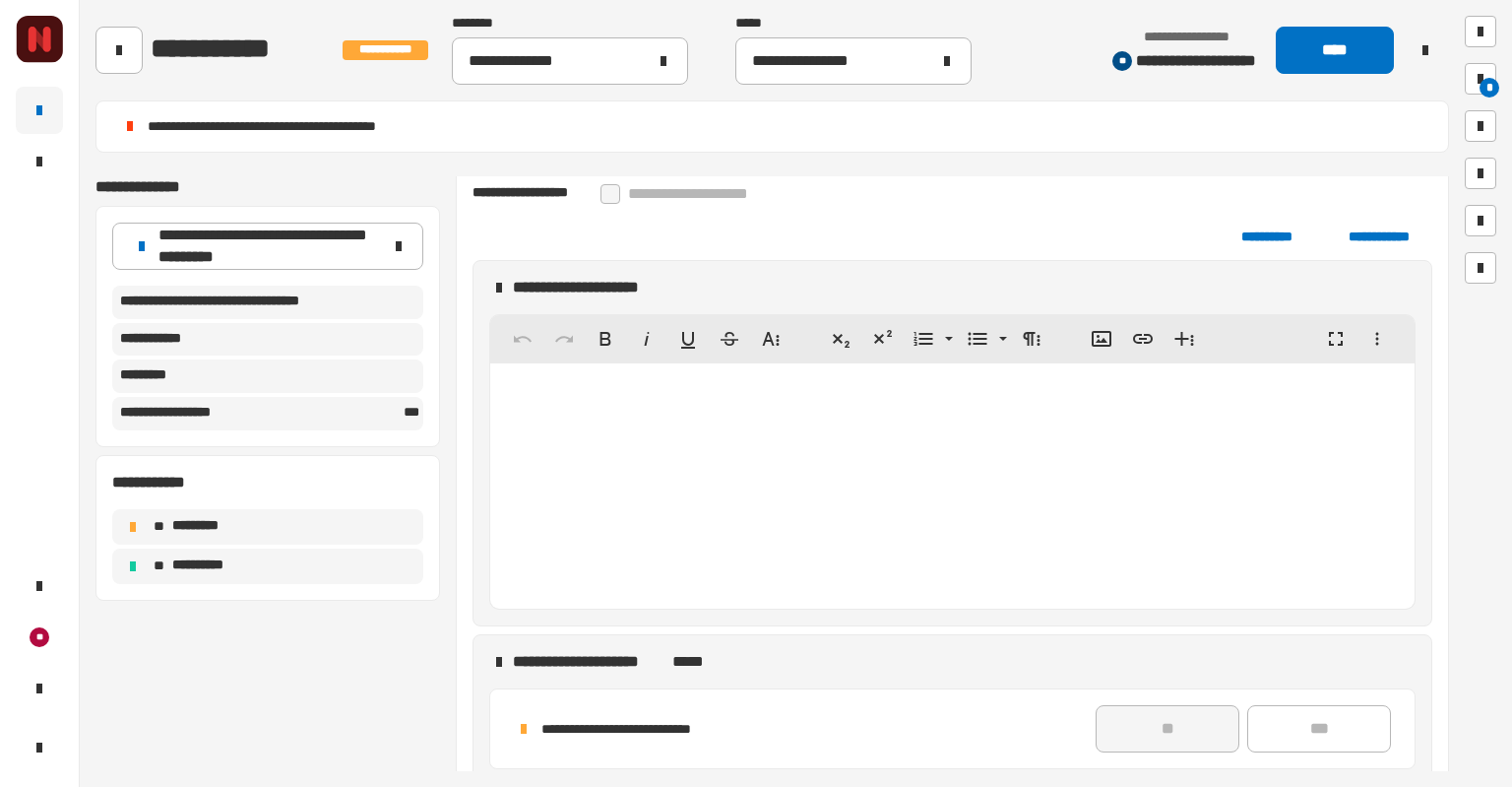 click at bounding box center (952, 482) 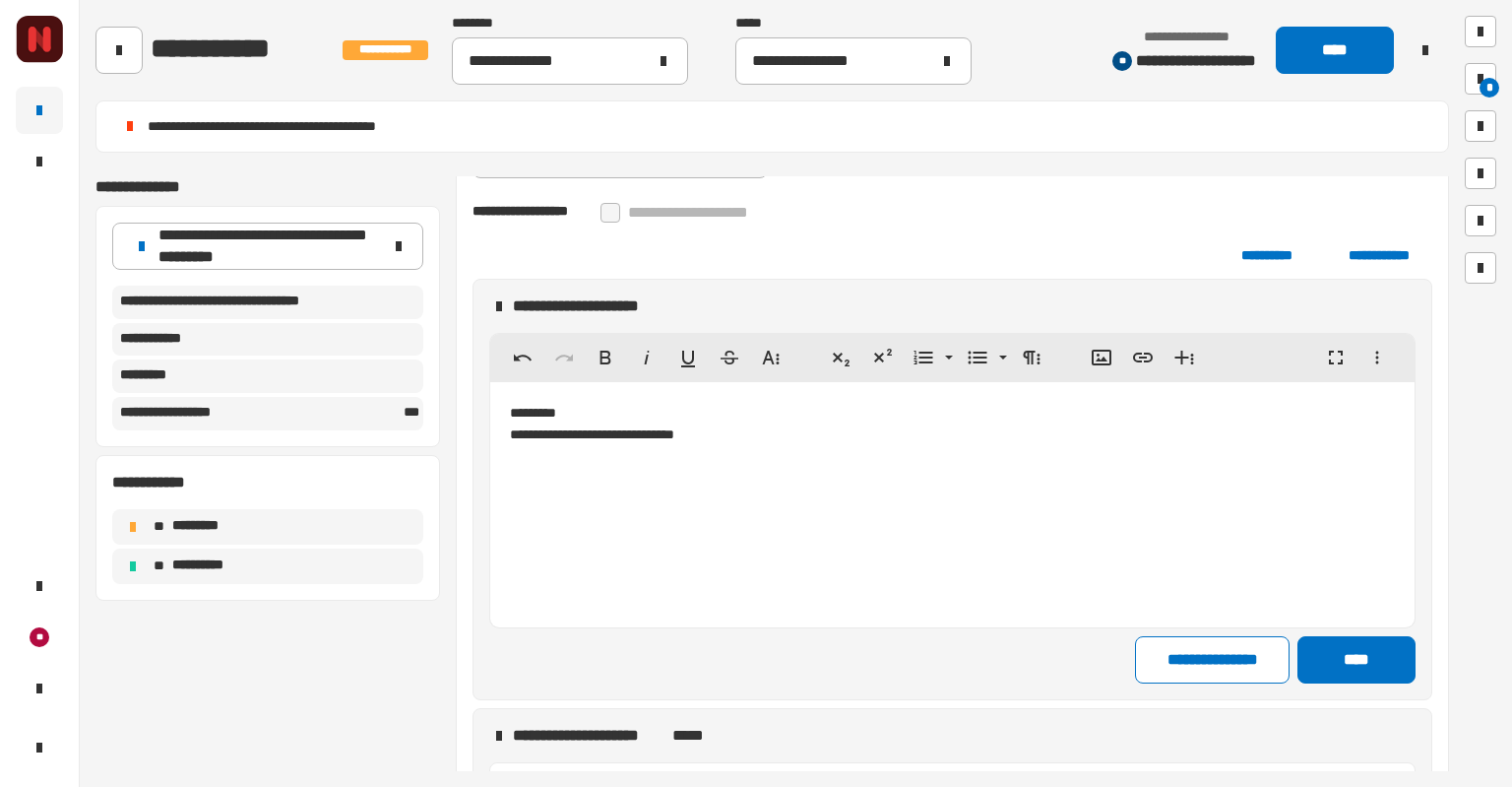 scroll, scrollTop: 2440, scrollLeft: 0, axis: vertical 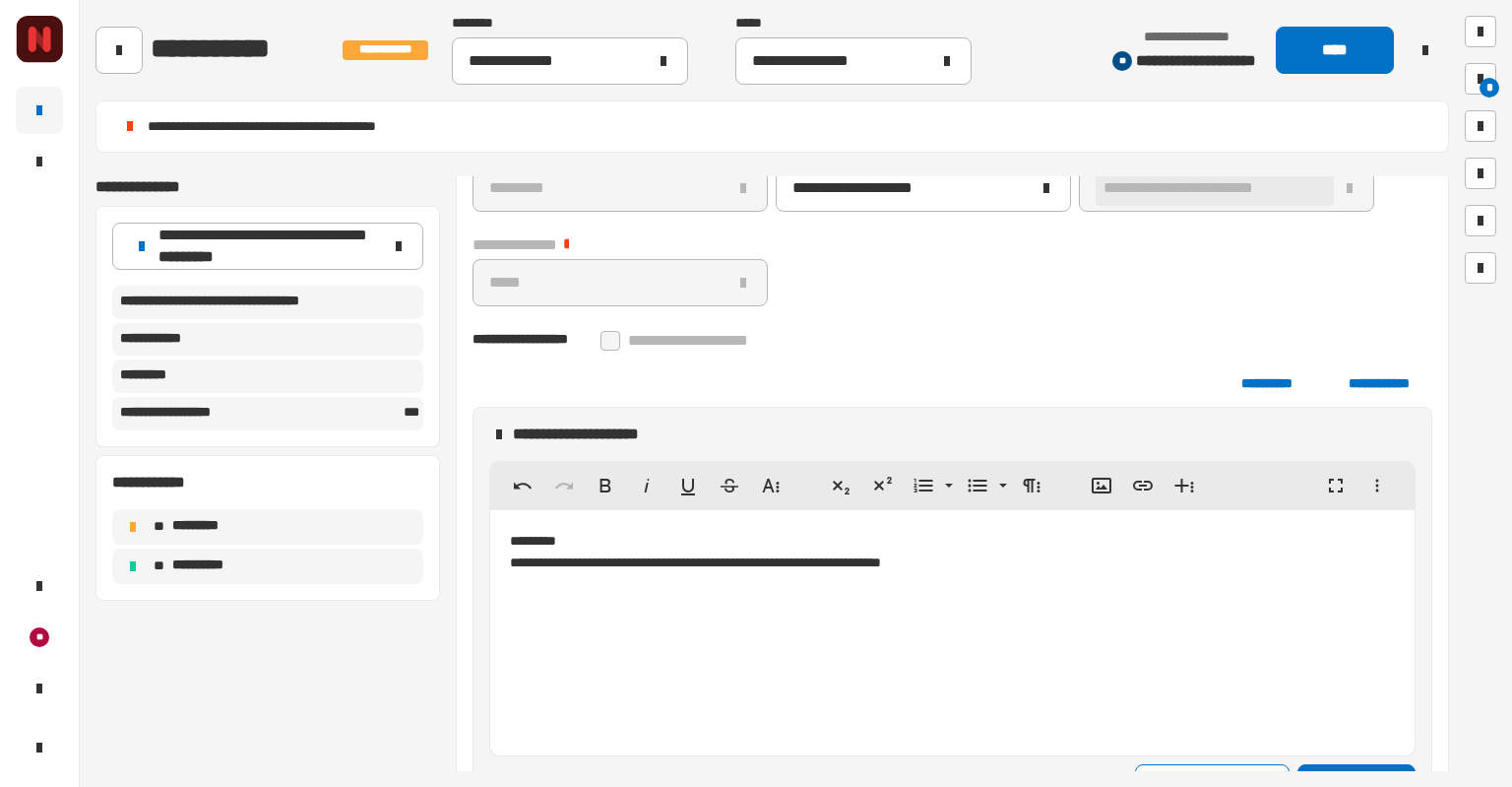 click on "**********" at bounding box center (941, 562) 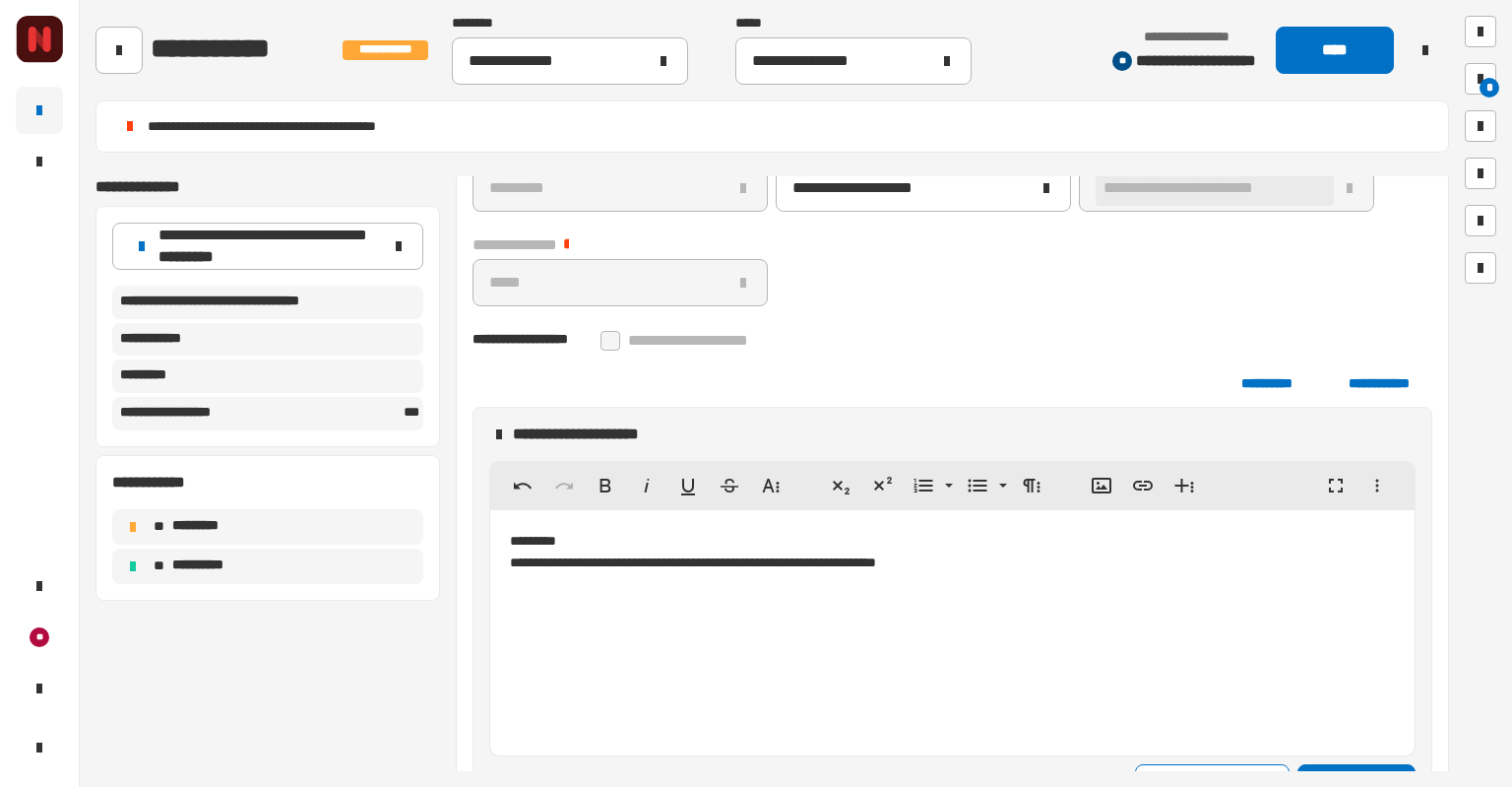 click on "**********" at bounding box center [941, 562] 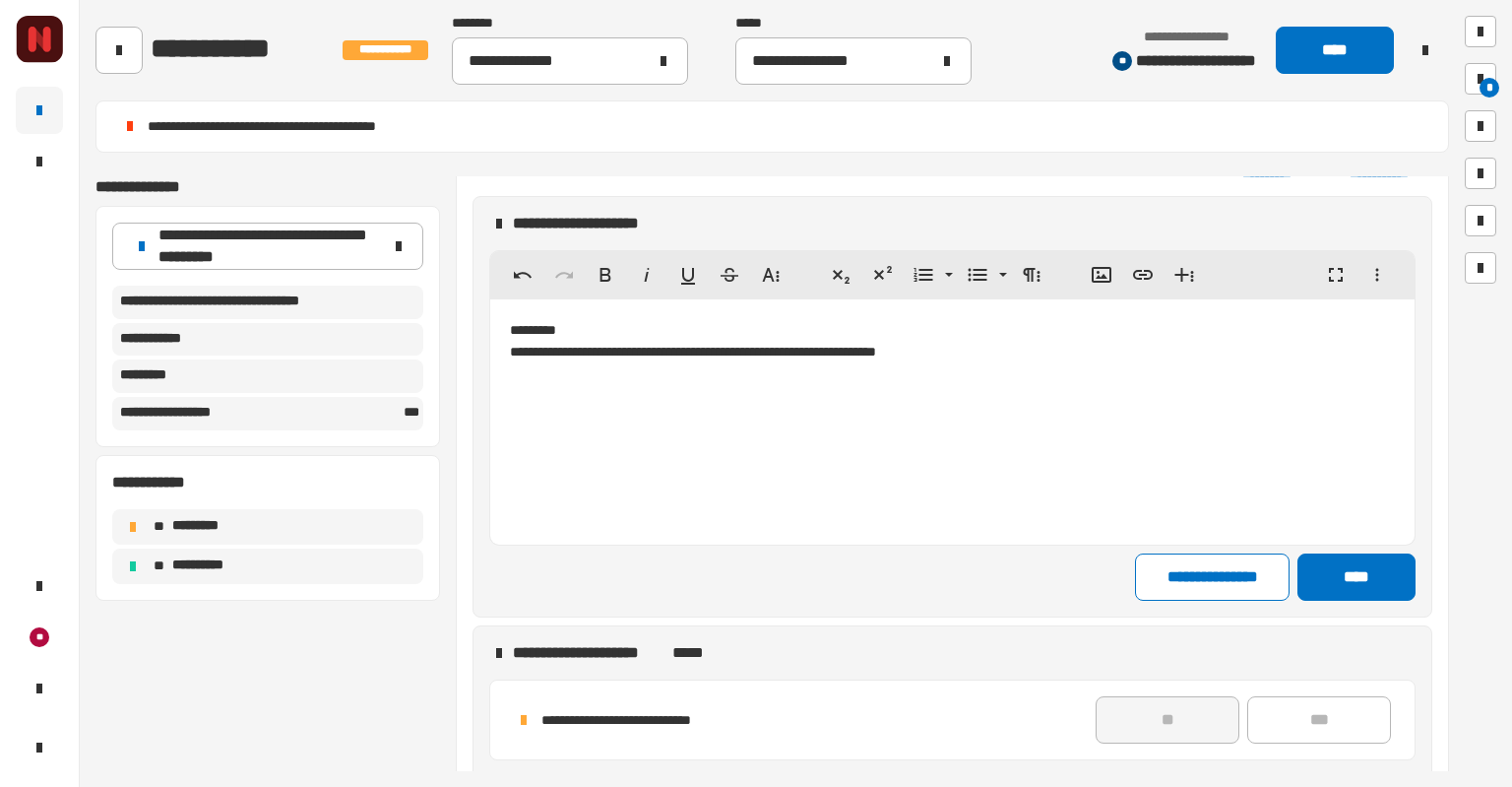 scroll, scrollTop: 2679, scrollLeft: 0, axis: vertical 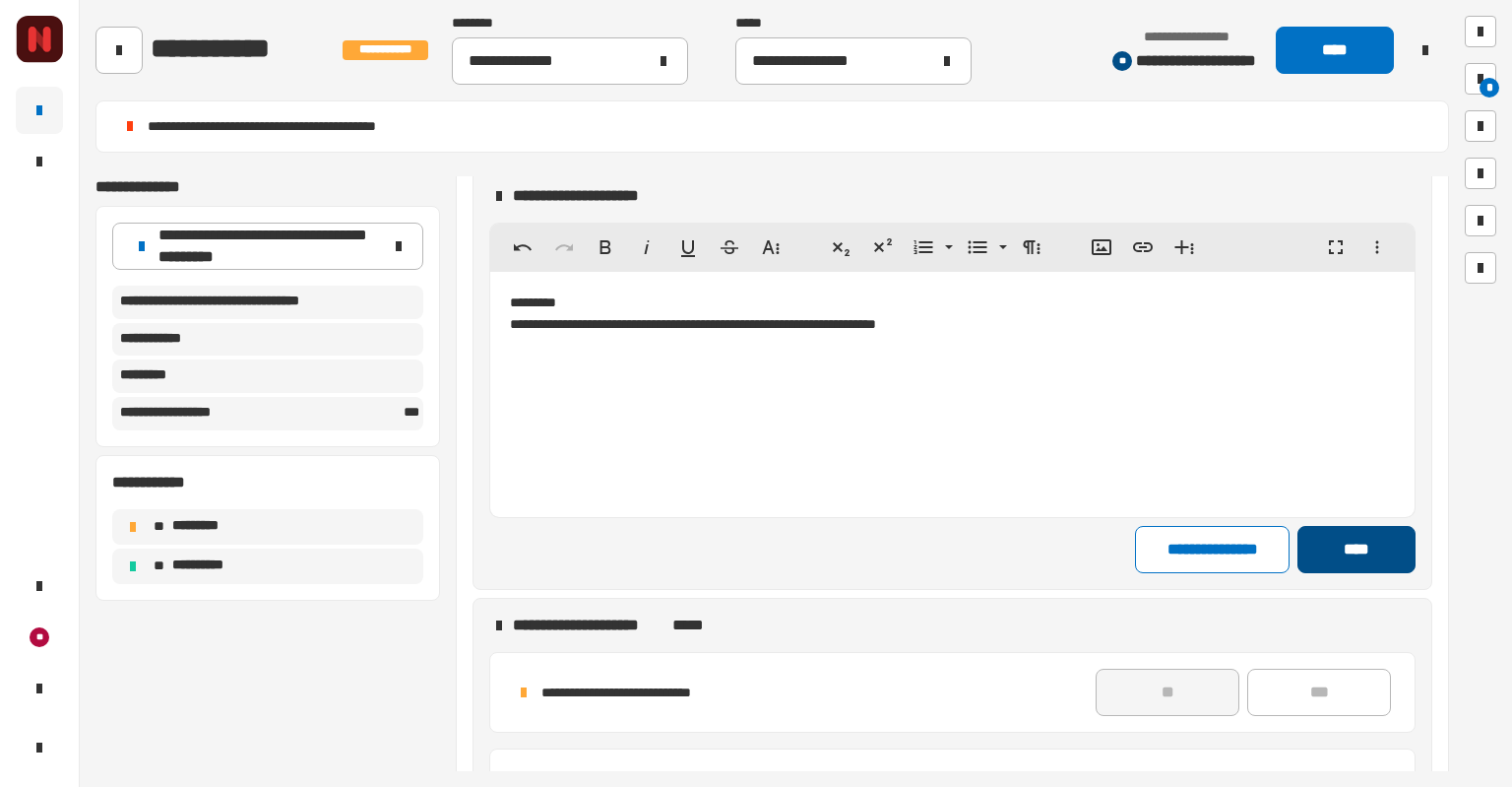 click on "****" at bounding box center (1356, 550) 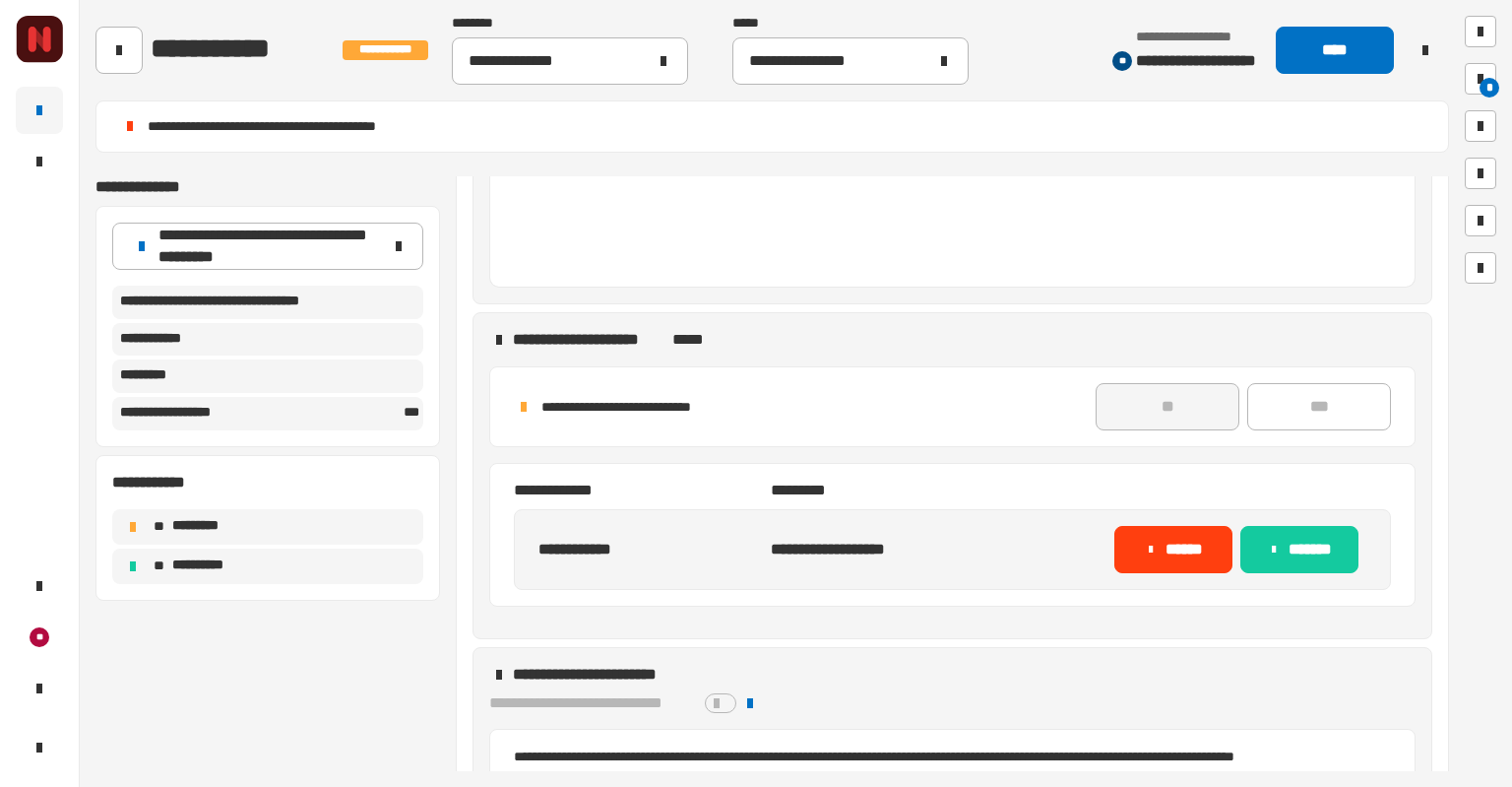 scroll, scrollTop: 2990, scrollLeft: 0, axis: vertical 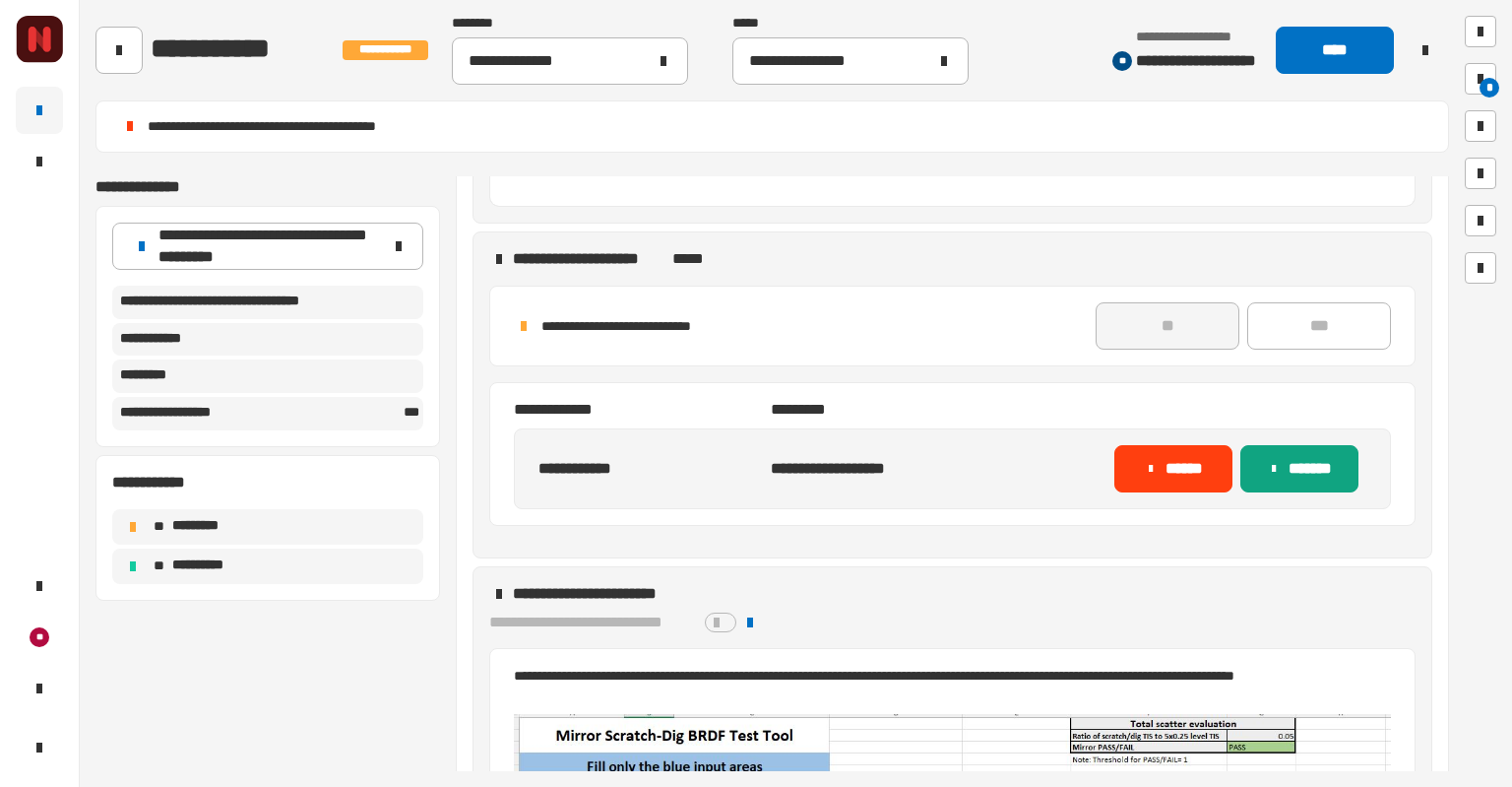 click on "*******" 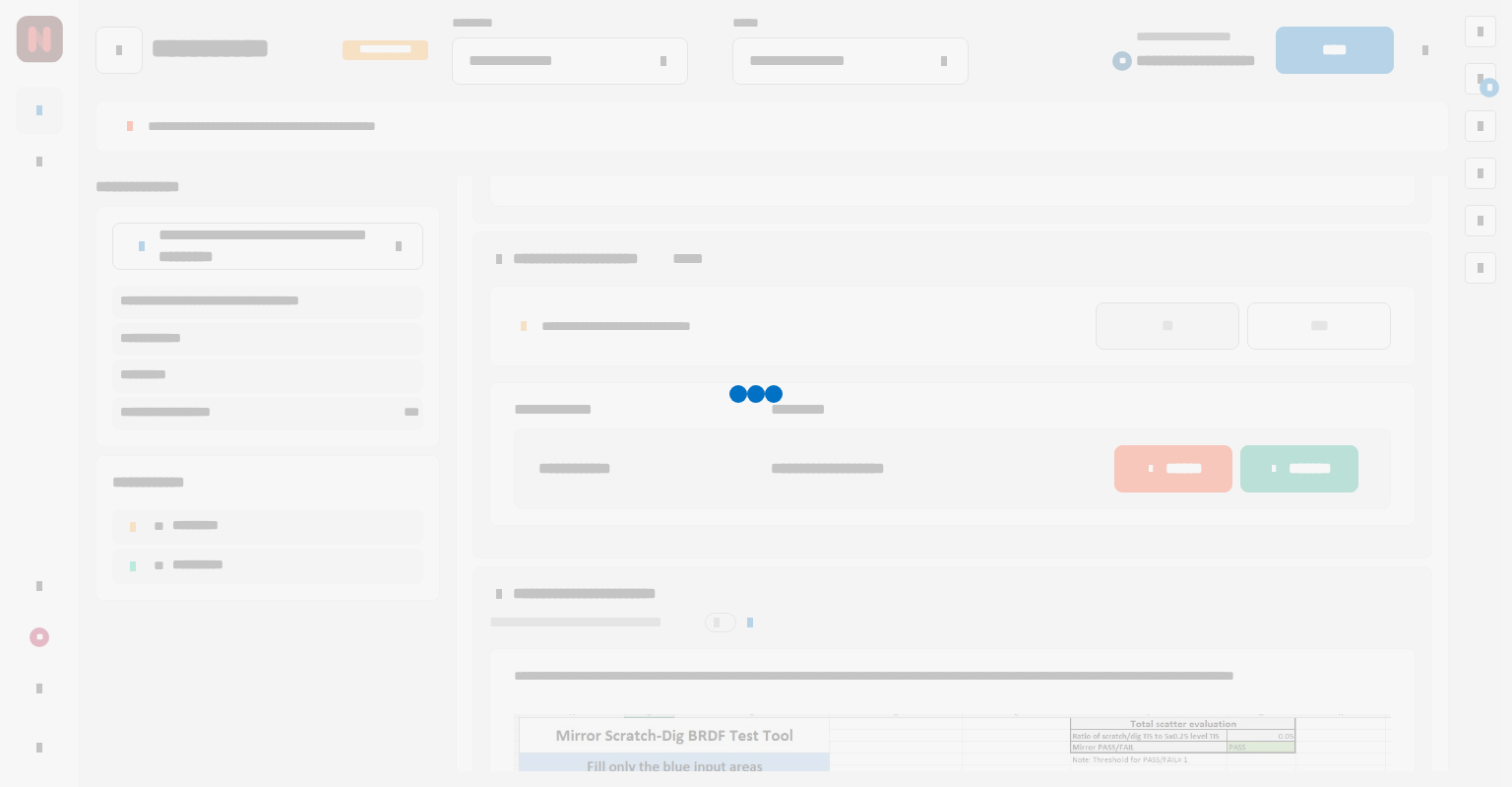 scroll, scrollTop: 2990, scrollLeft: 0, axis: vertical 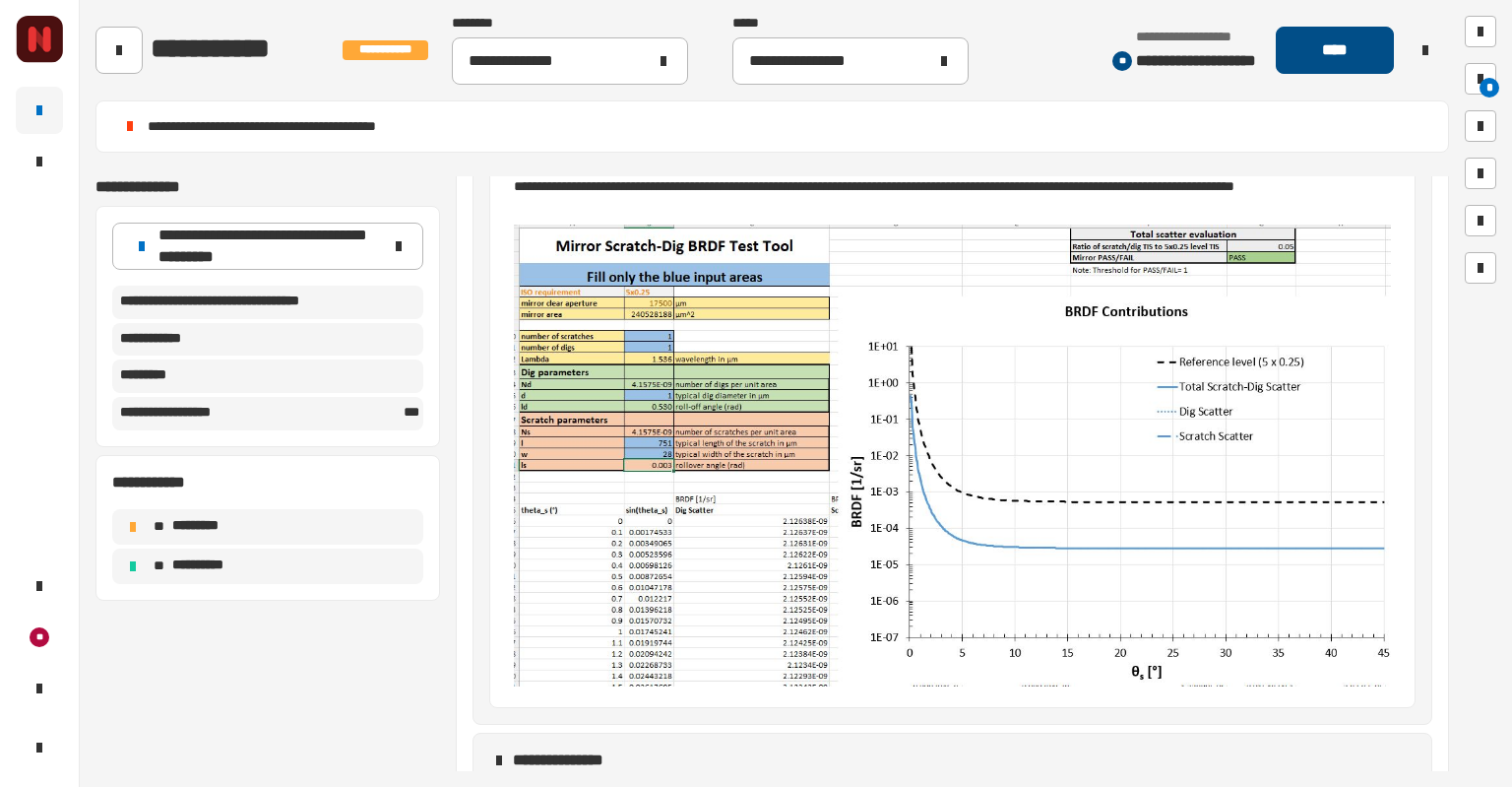 click on "****" 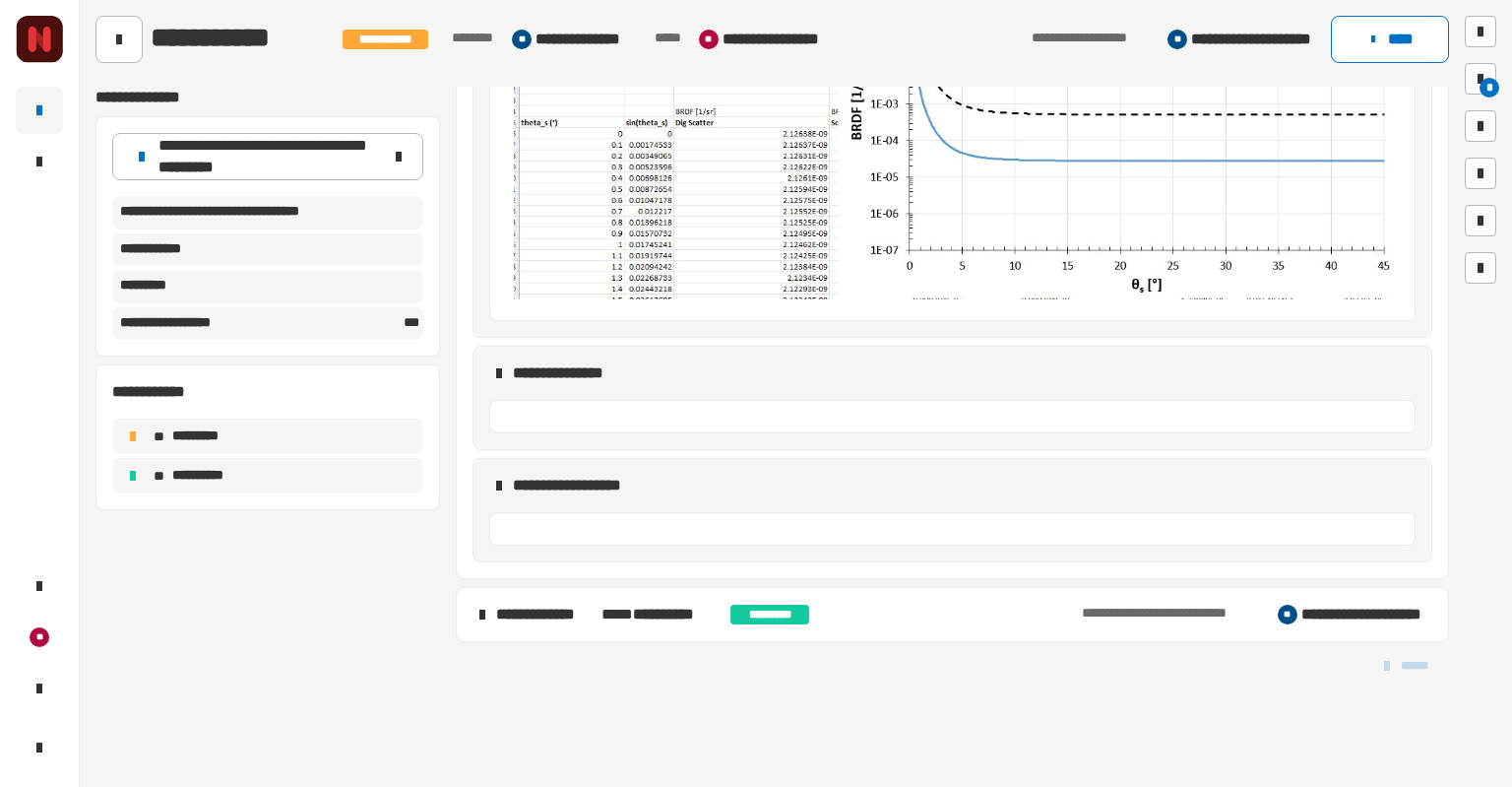 scroll, scrollTop: 2789, scrollLeft: 0, axis: vertical 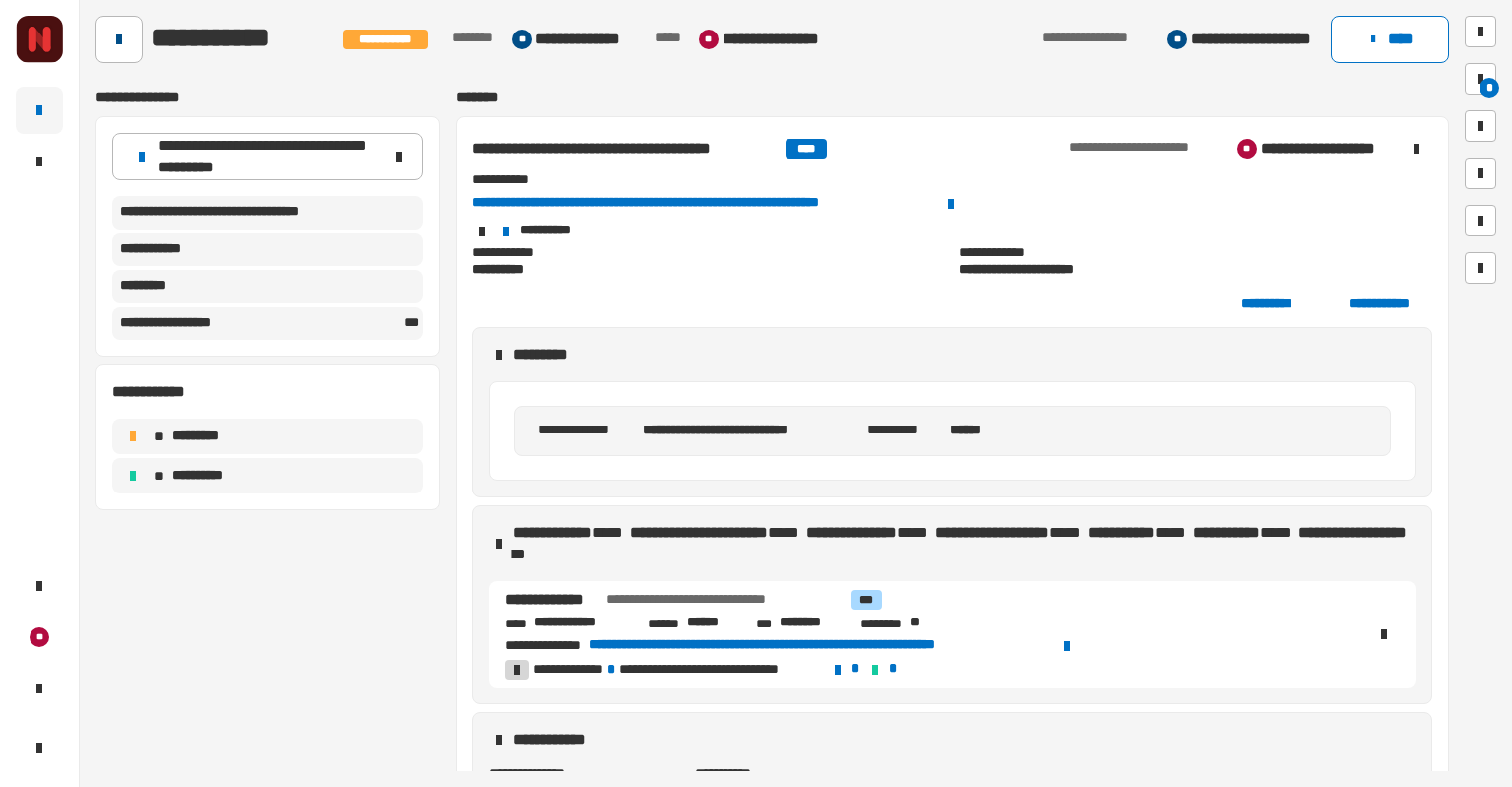 click 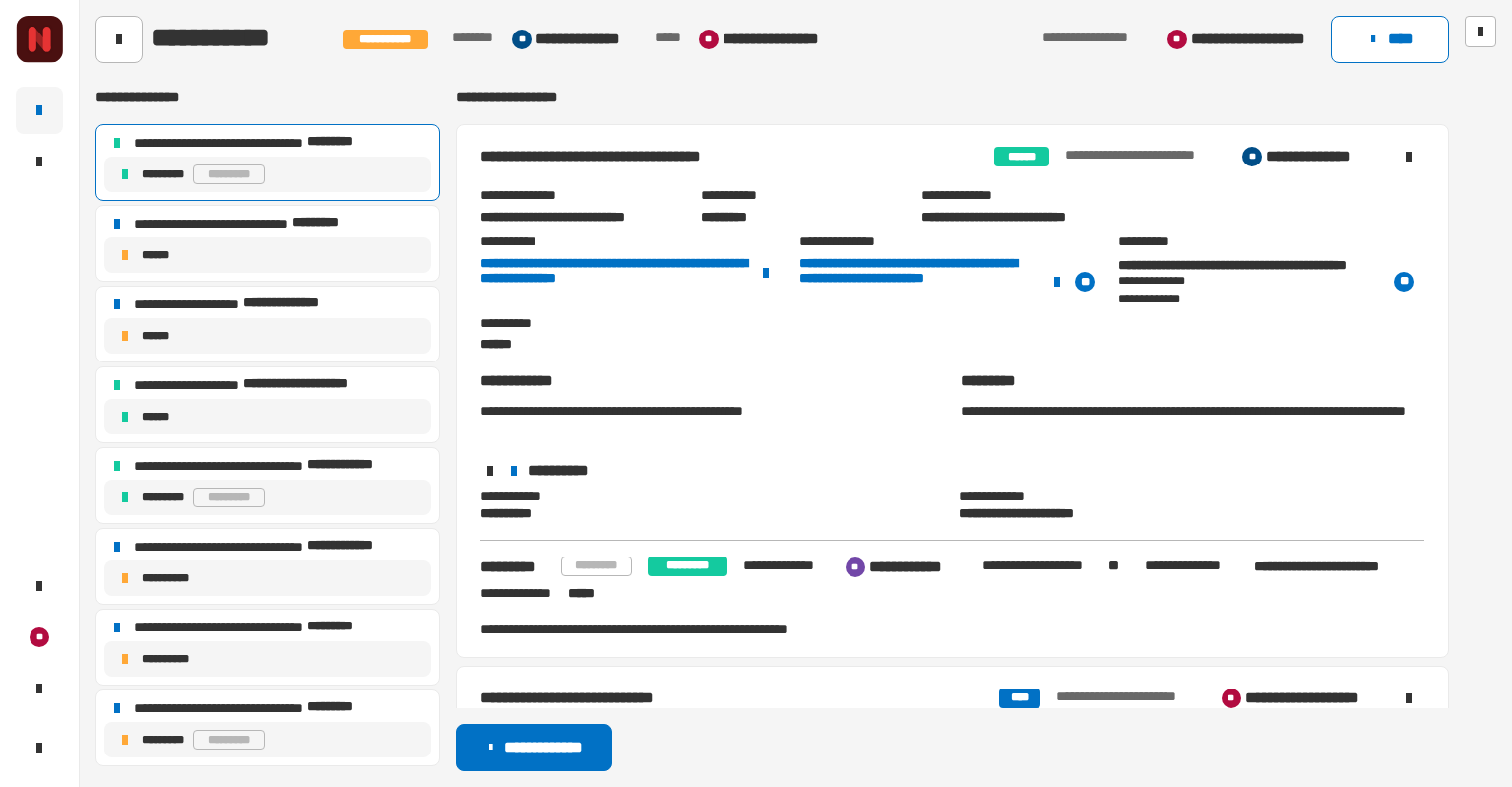 click on "**********" 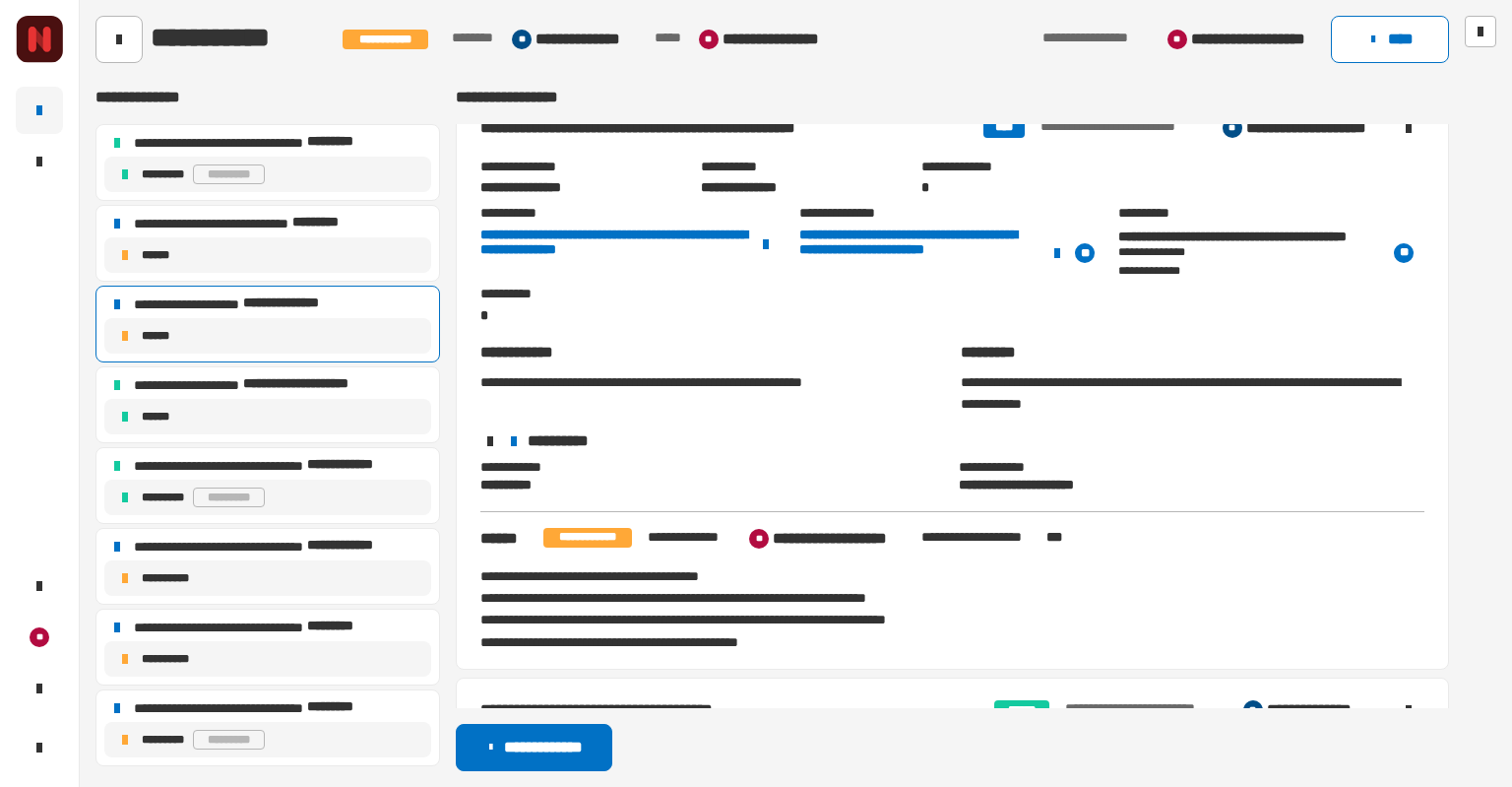 scroll, scrollTop: 1382, scrollLeft: 0, axis: vertical 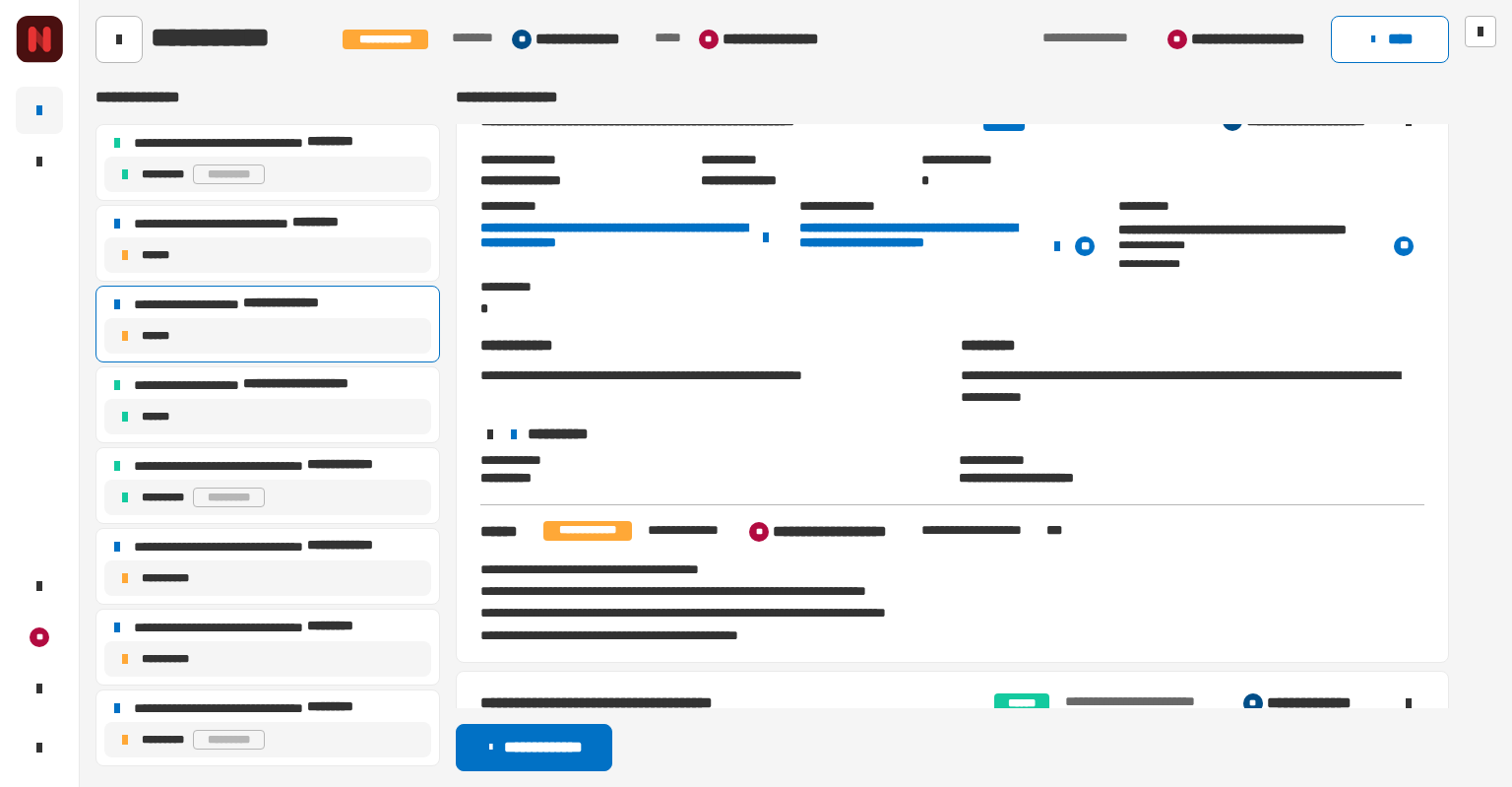 click on "**********" at bounding box center [713, 121] 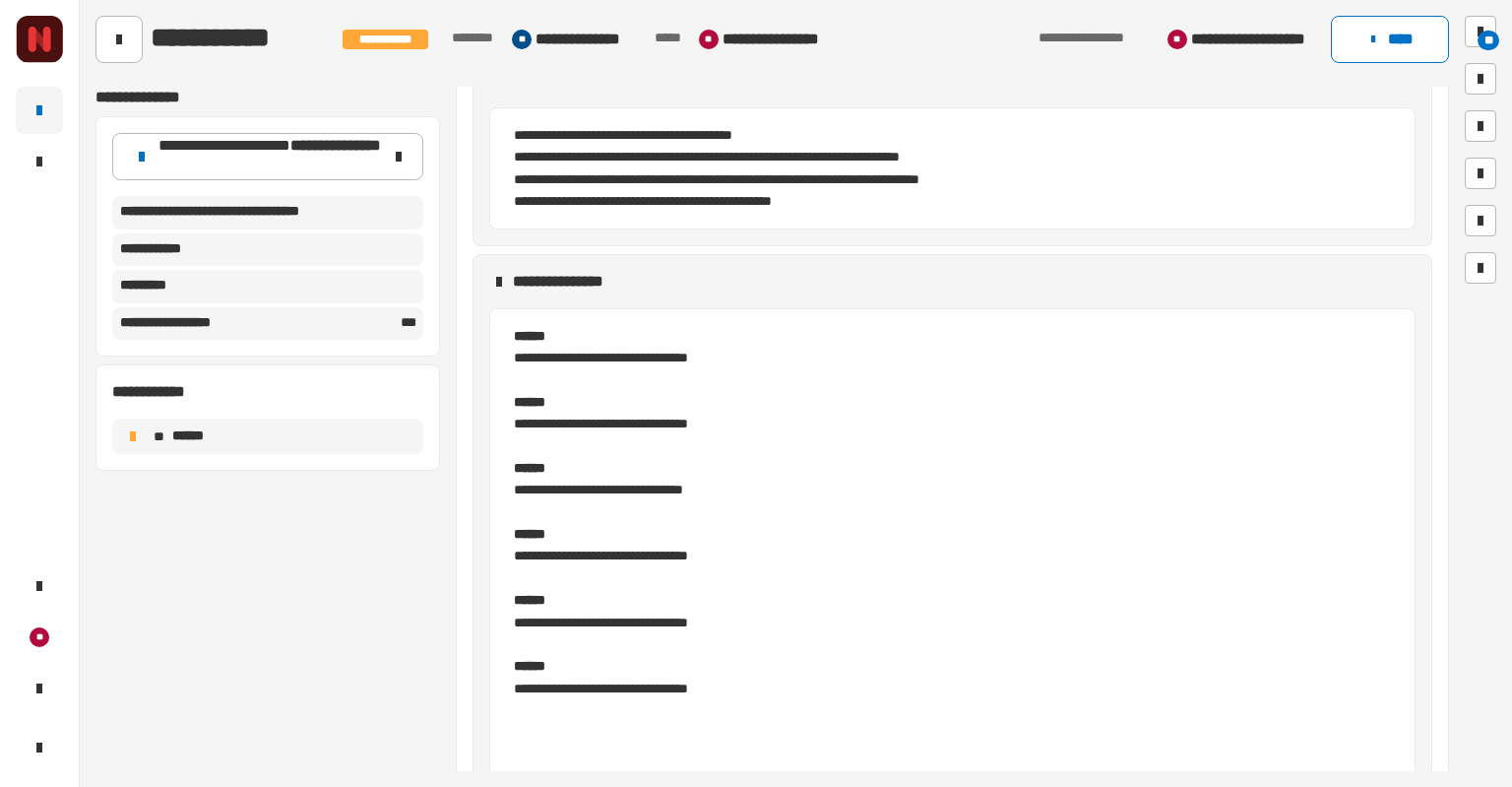 scroll, scrollTop: 1556, scrollLeft: 0, axis: vertical 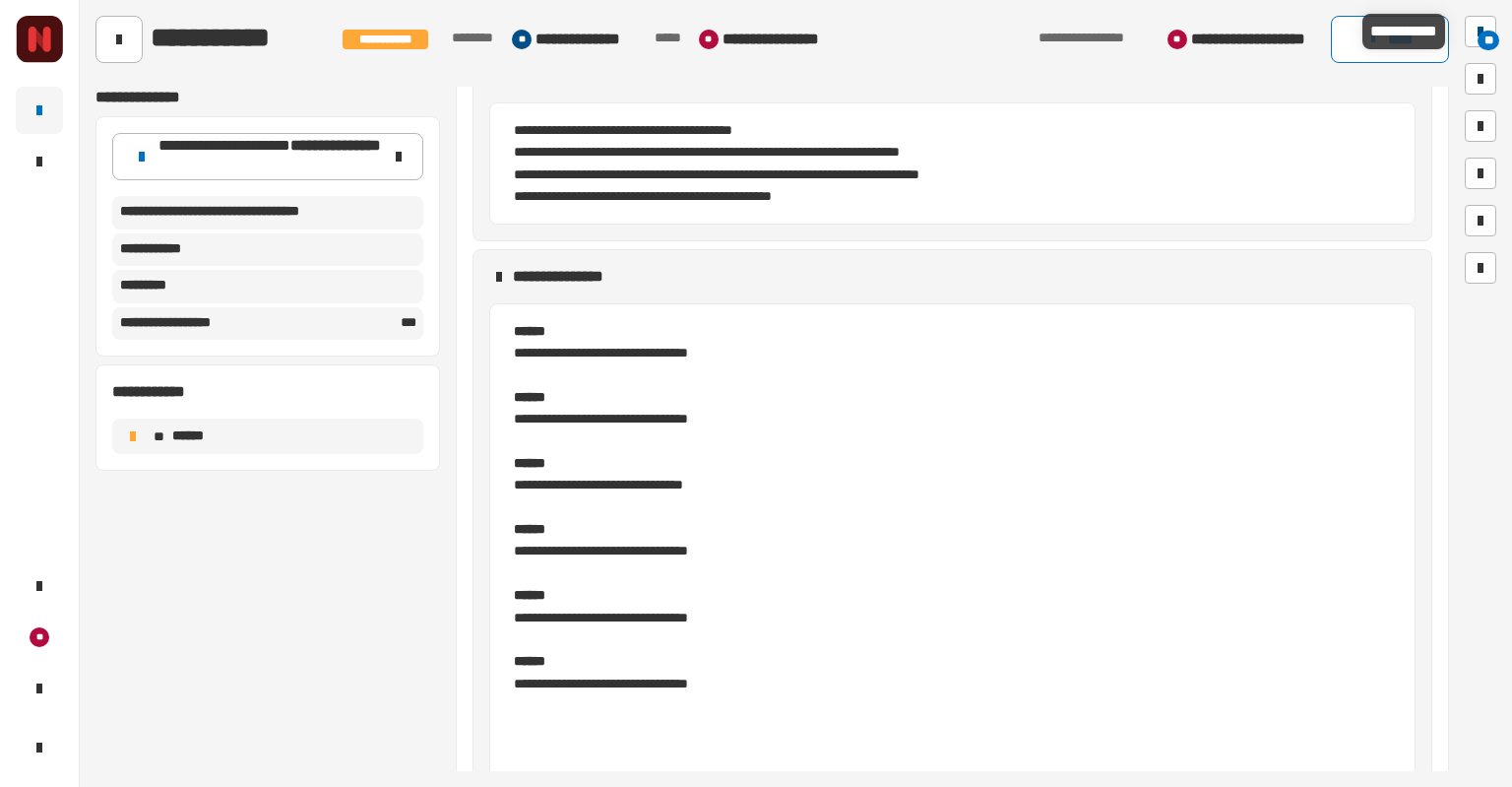 click on "**" at bounding box center (1488, 40) 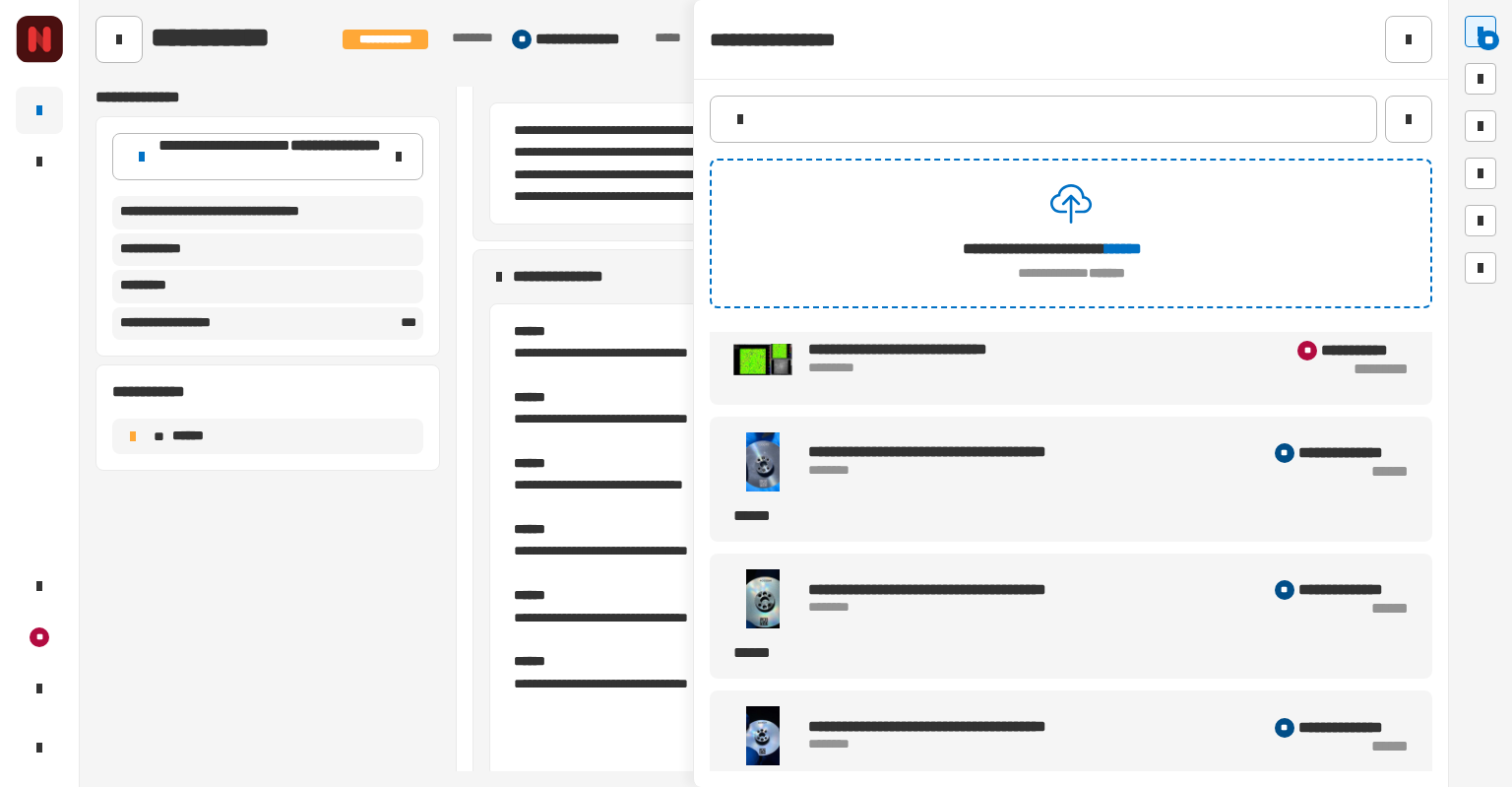 scroll, scrollTop: 1986, scrollLeft: 0, axis: vertical 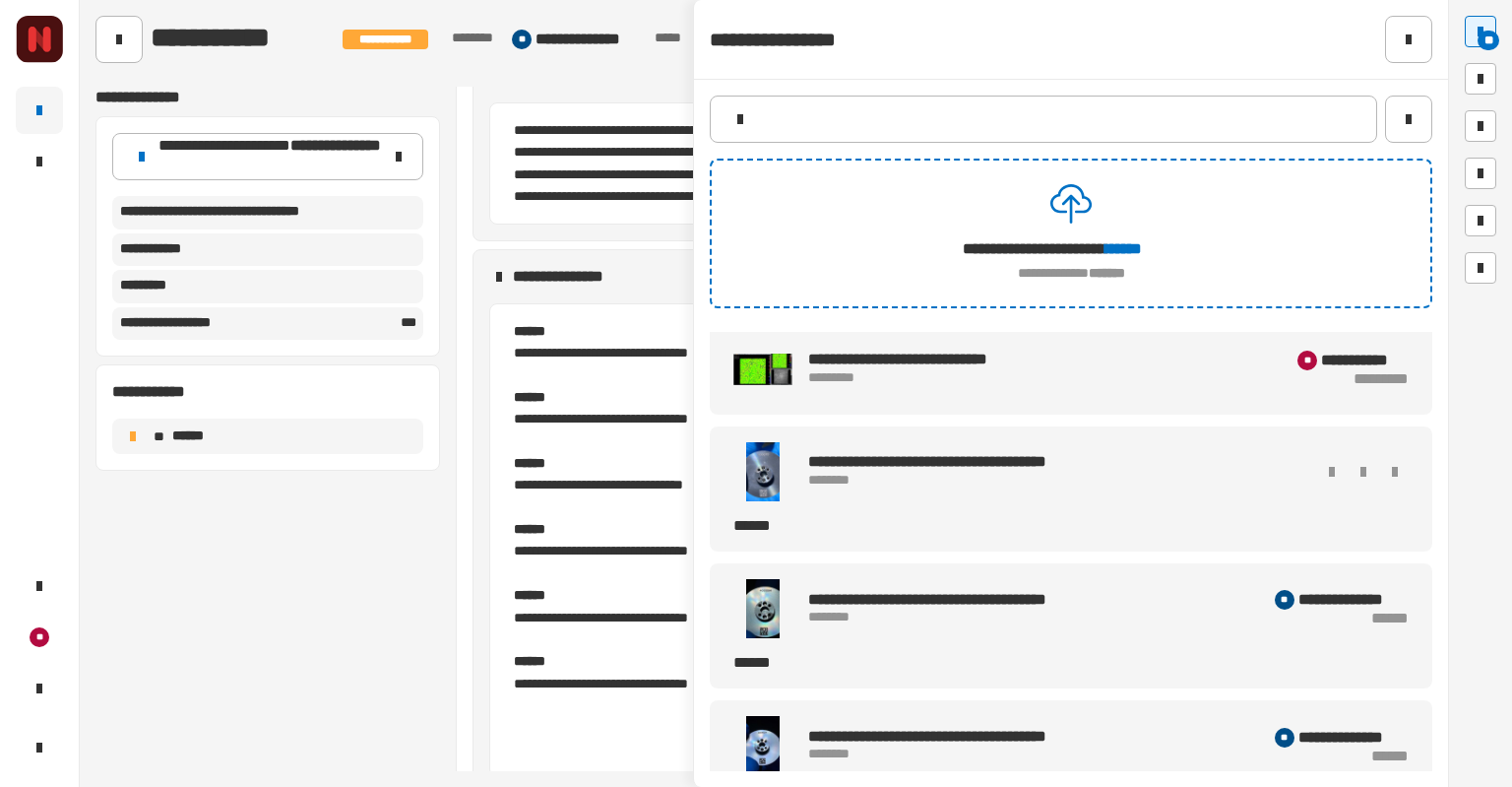 click at bounding box center [763, 472] 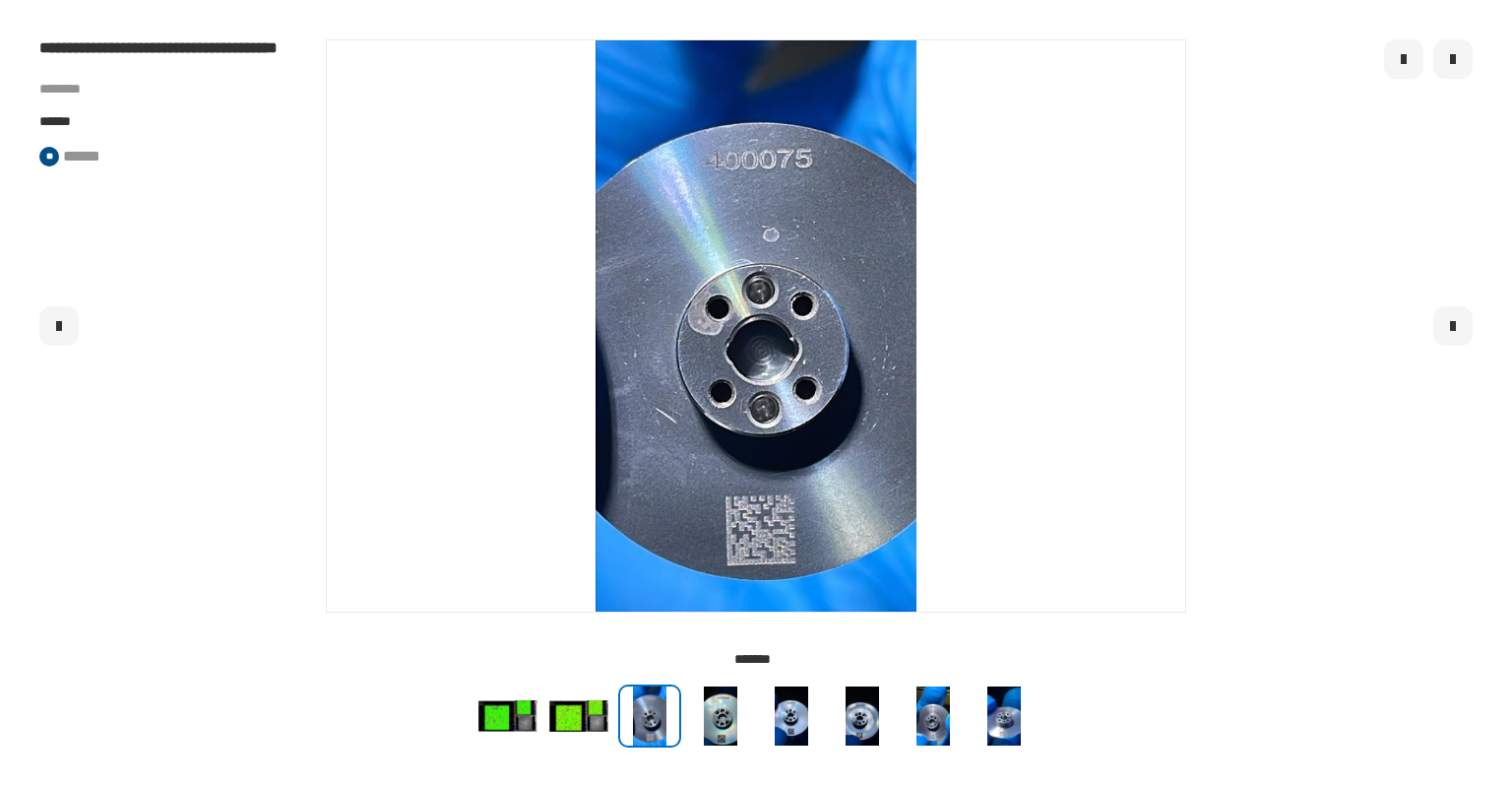 click 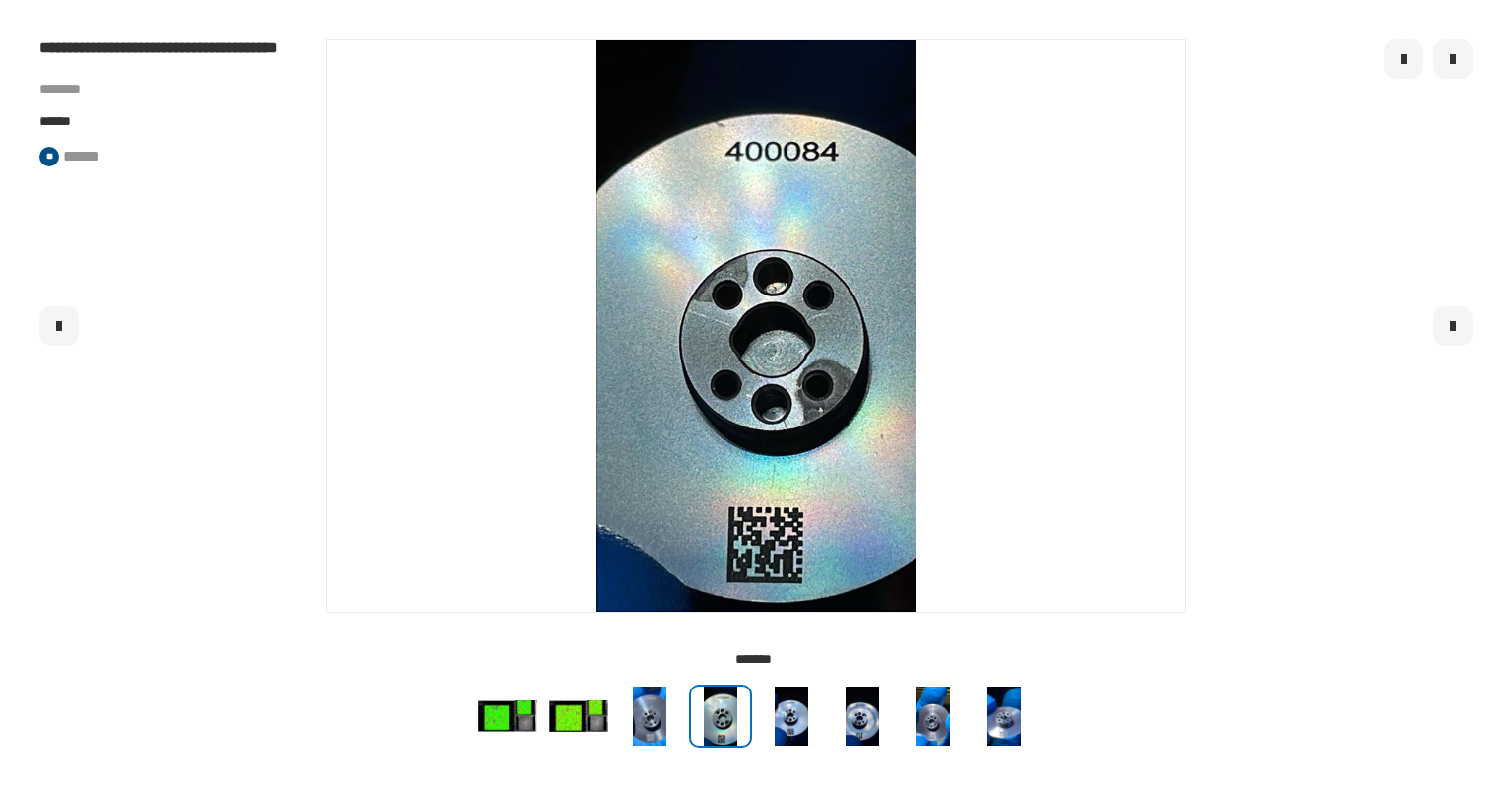 click 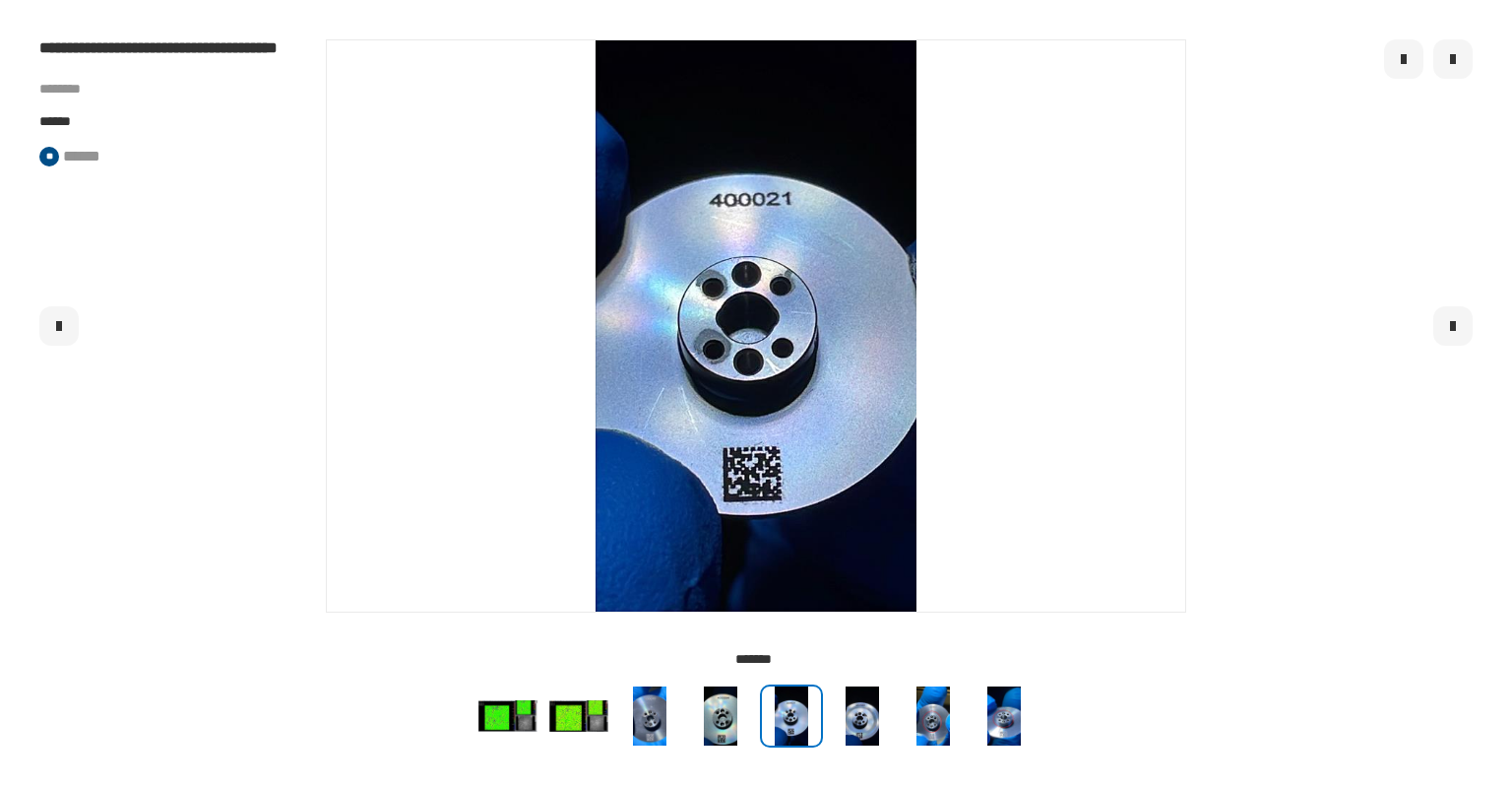 click 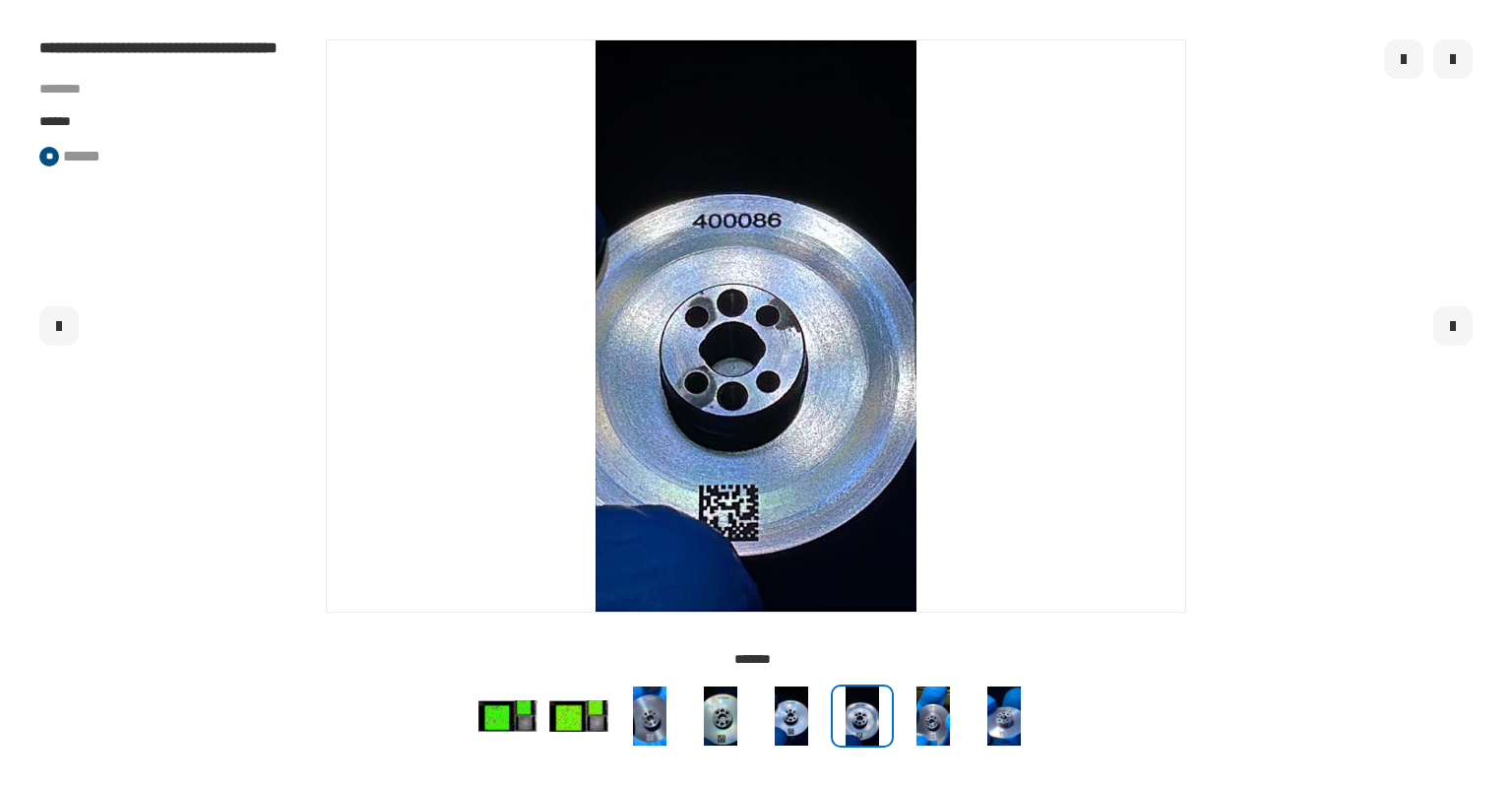 click 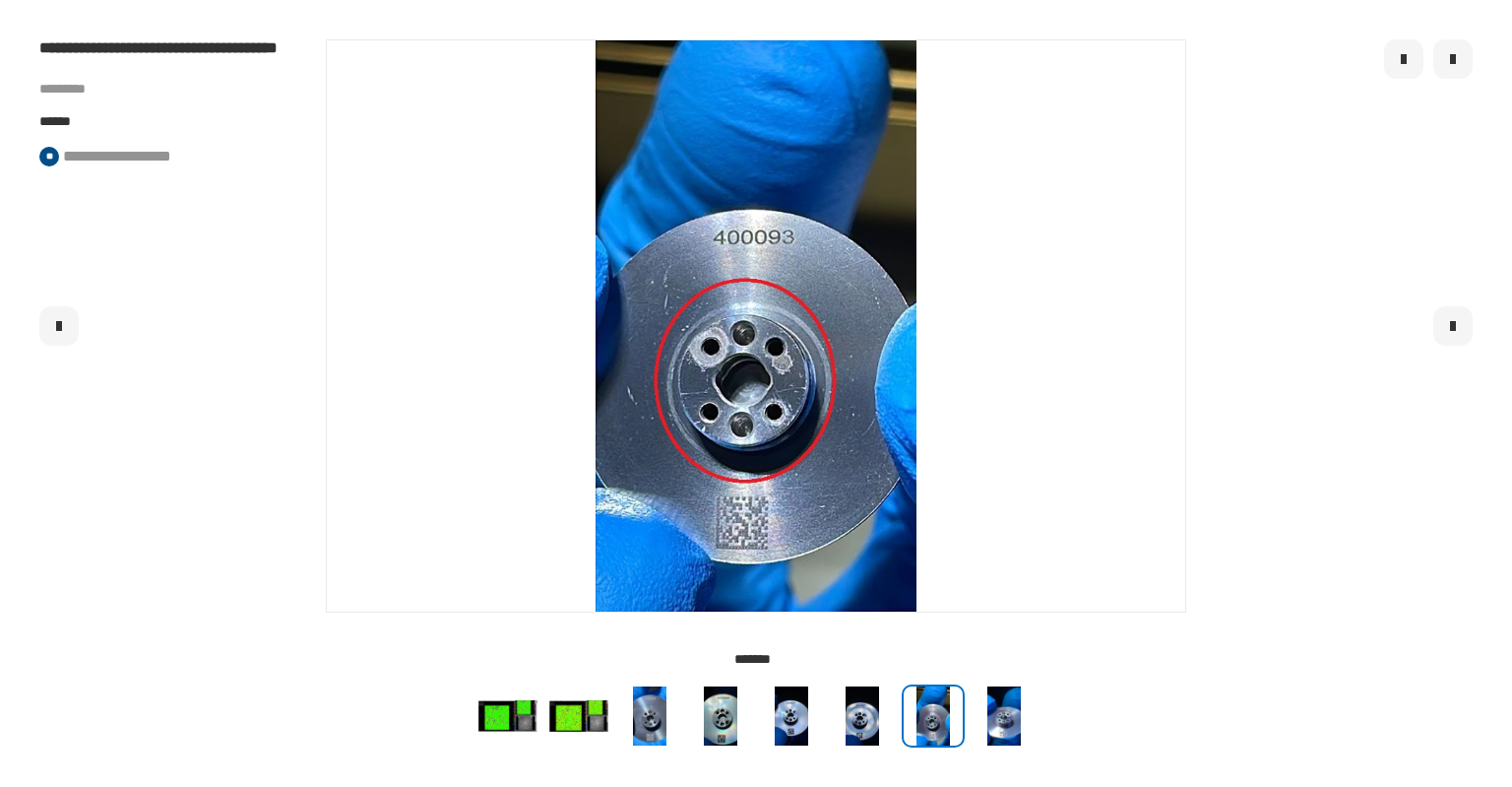 click 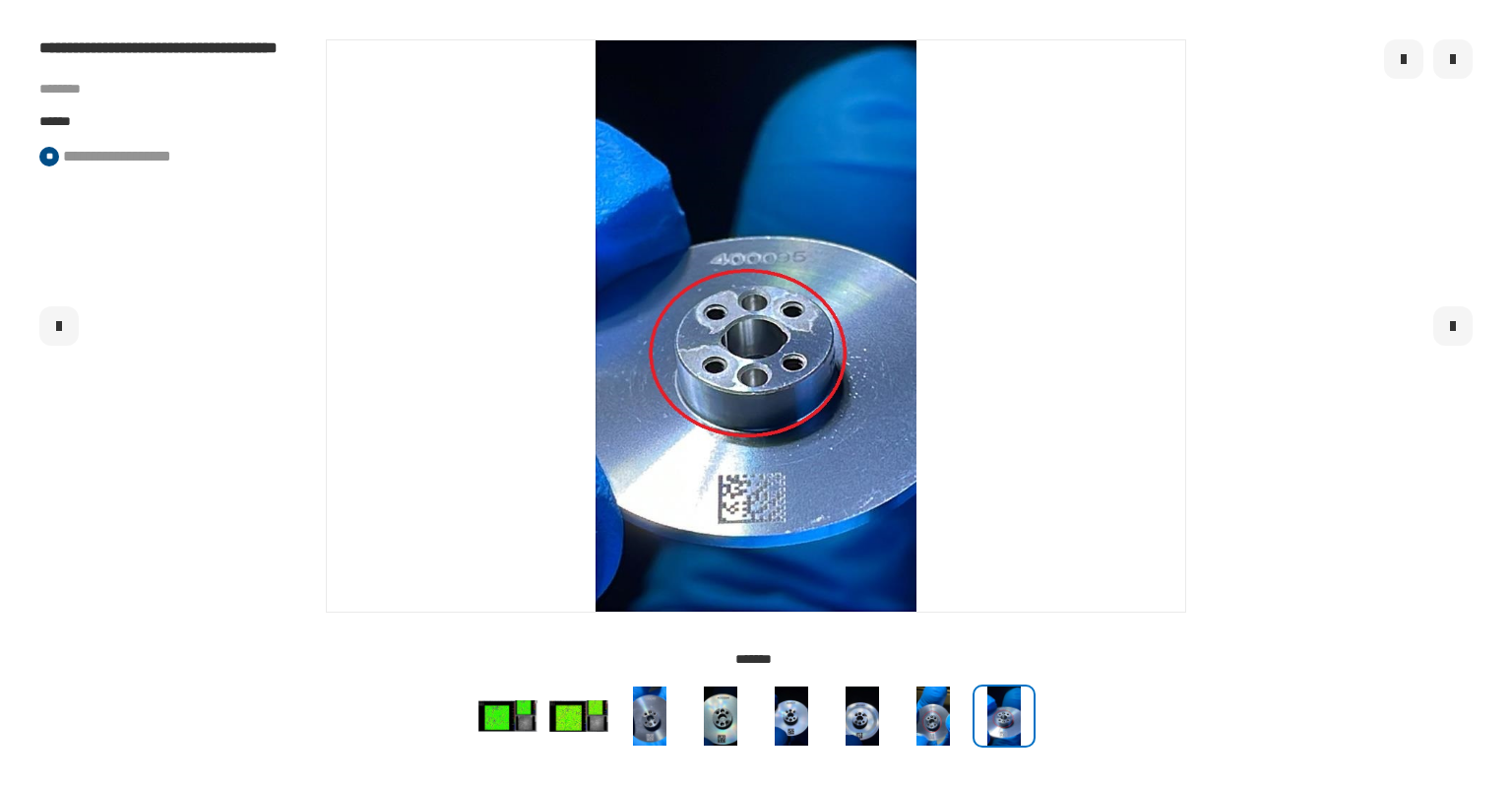 click 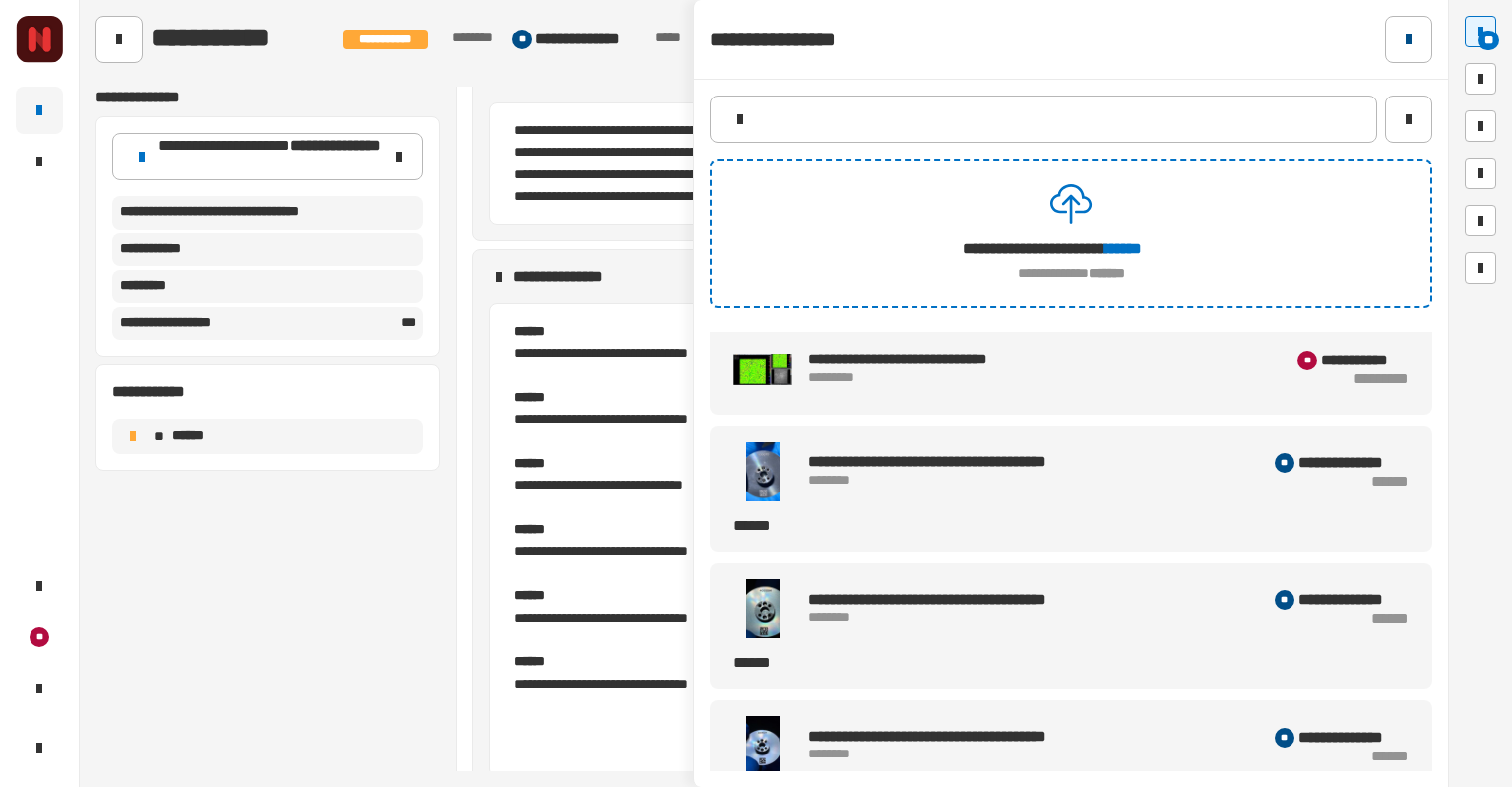 click 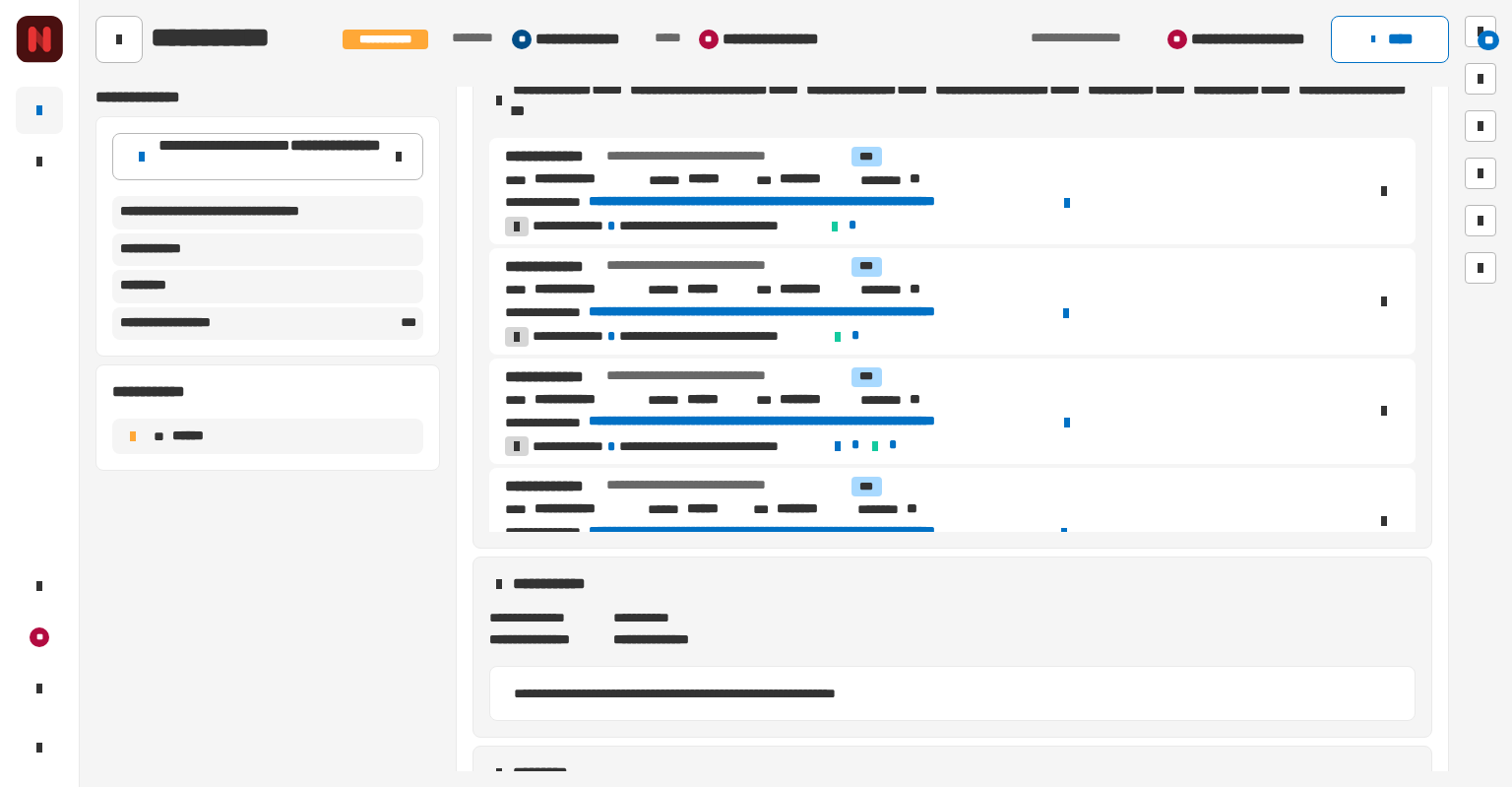 scroll, scrollTop: 444, scrollLeft: 0, axis: vertical 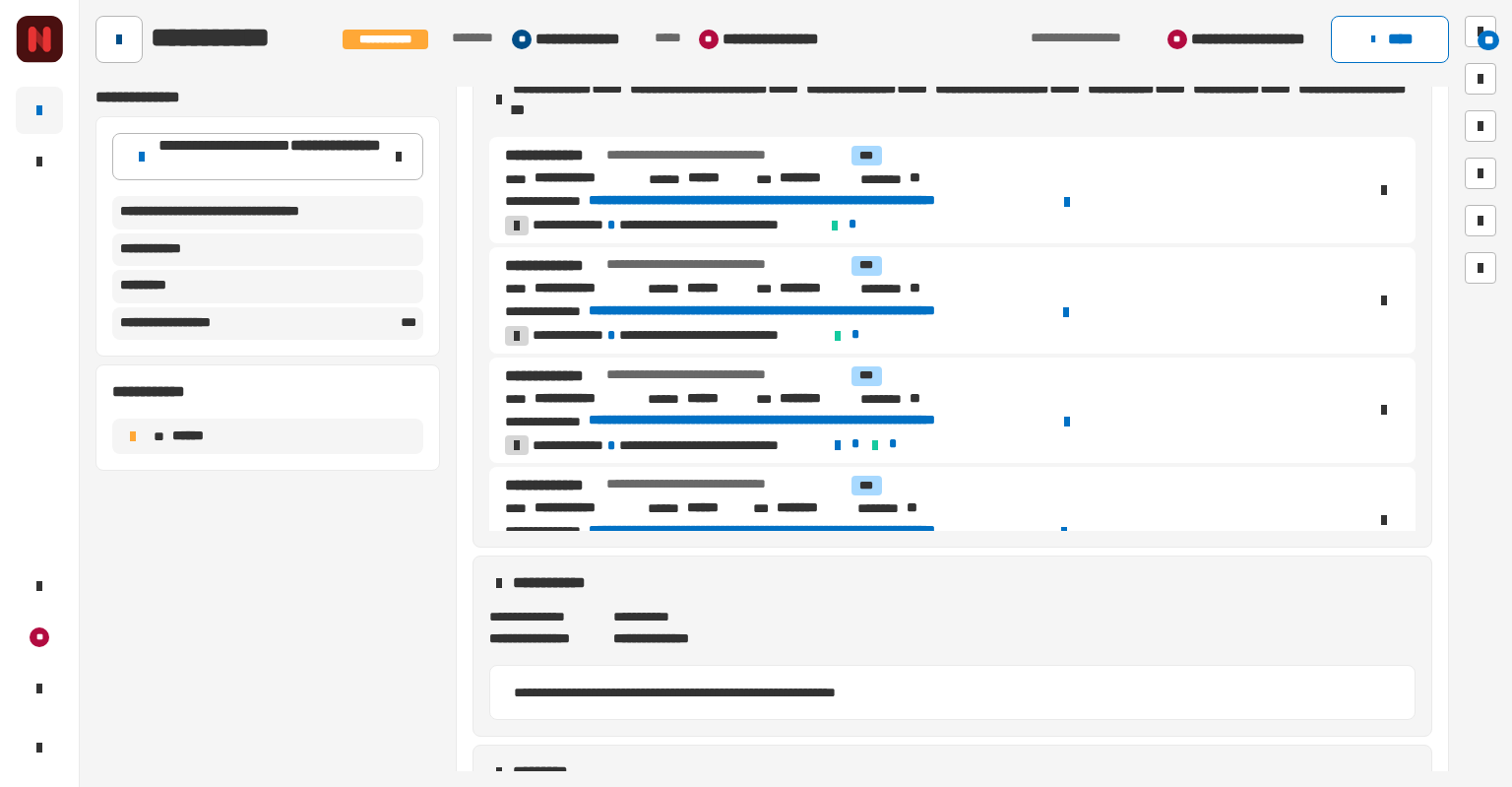 click 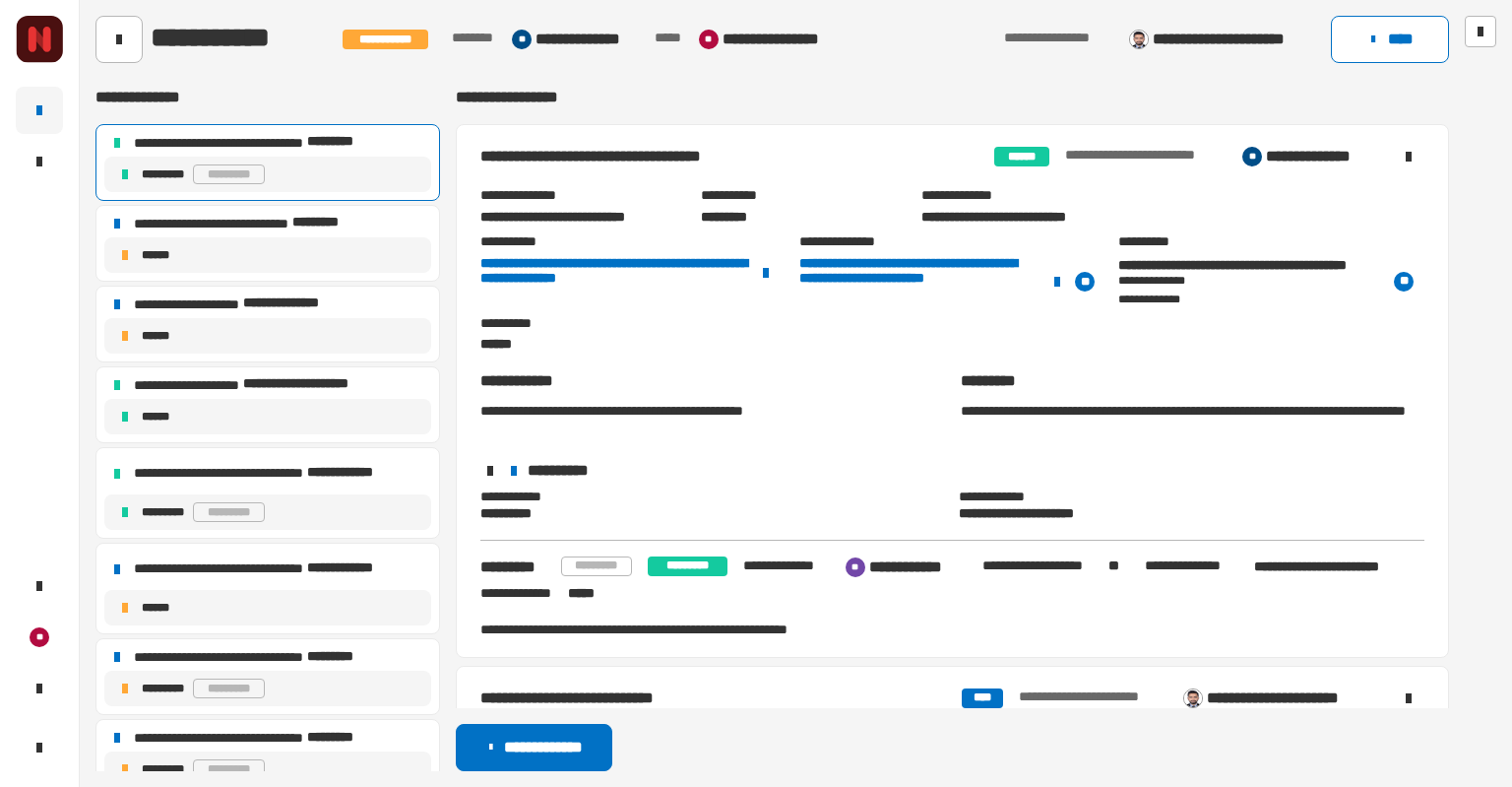 click on "**********" 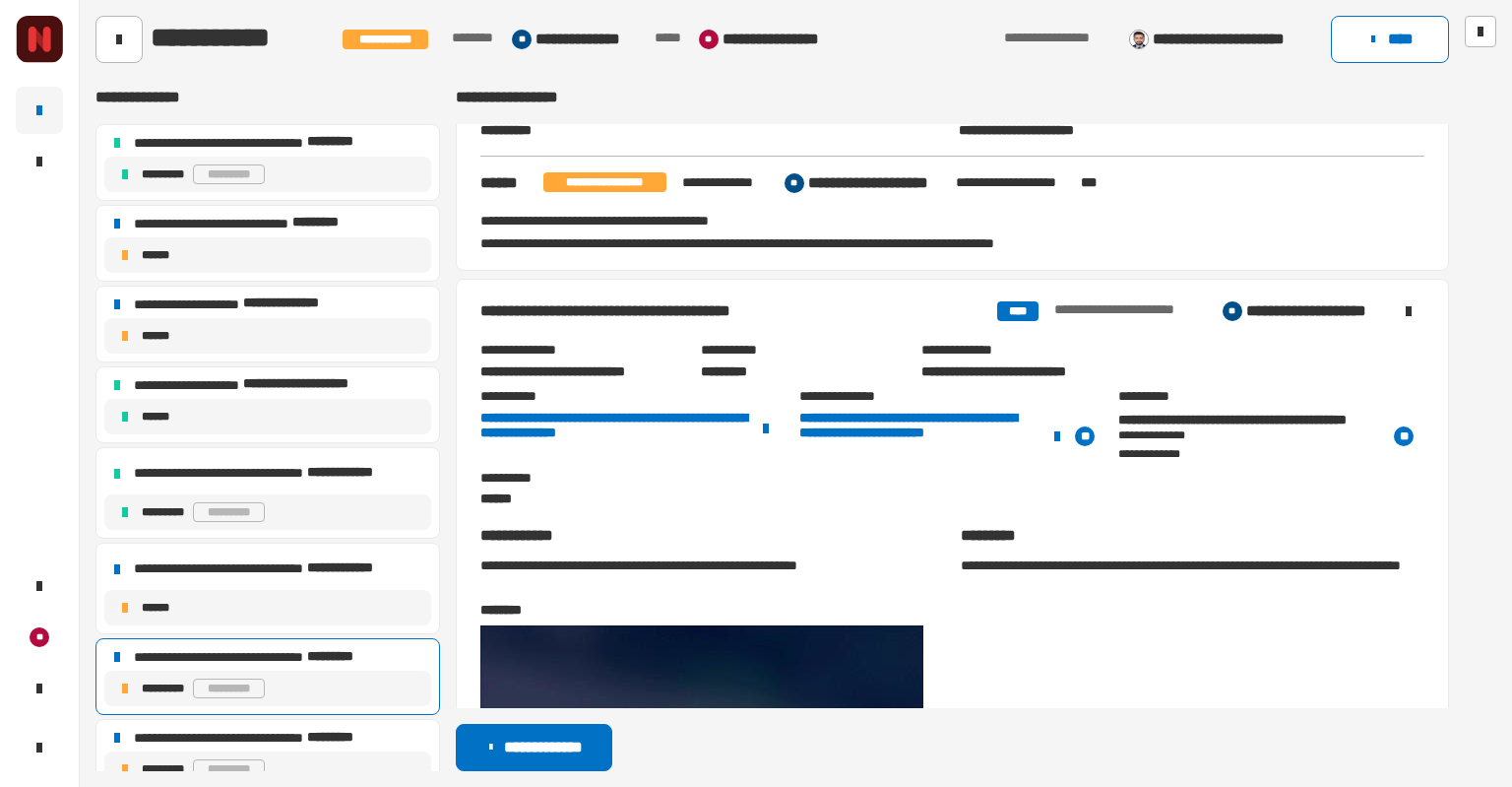 scroll, scrollTop: 3853, scrollLeft: 0, axis: vertical 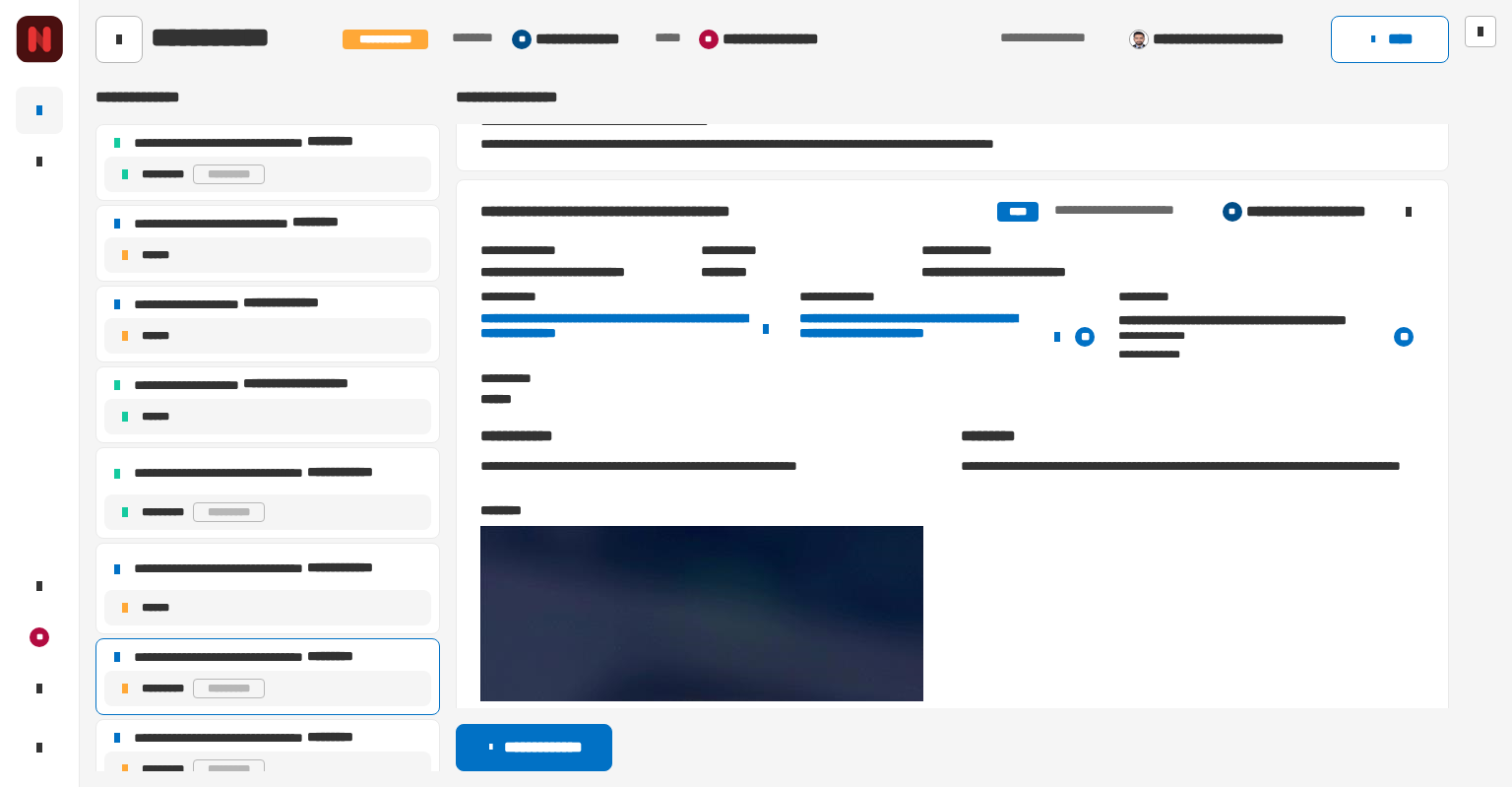 click on "**********" at bounding box center [720, 212] 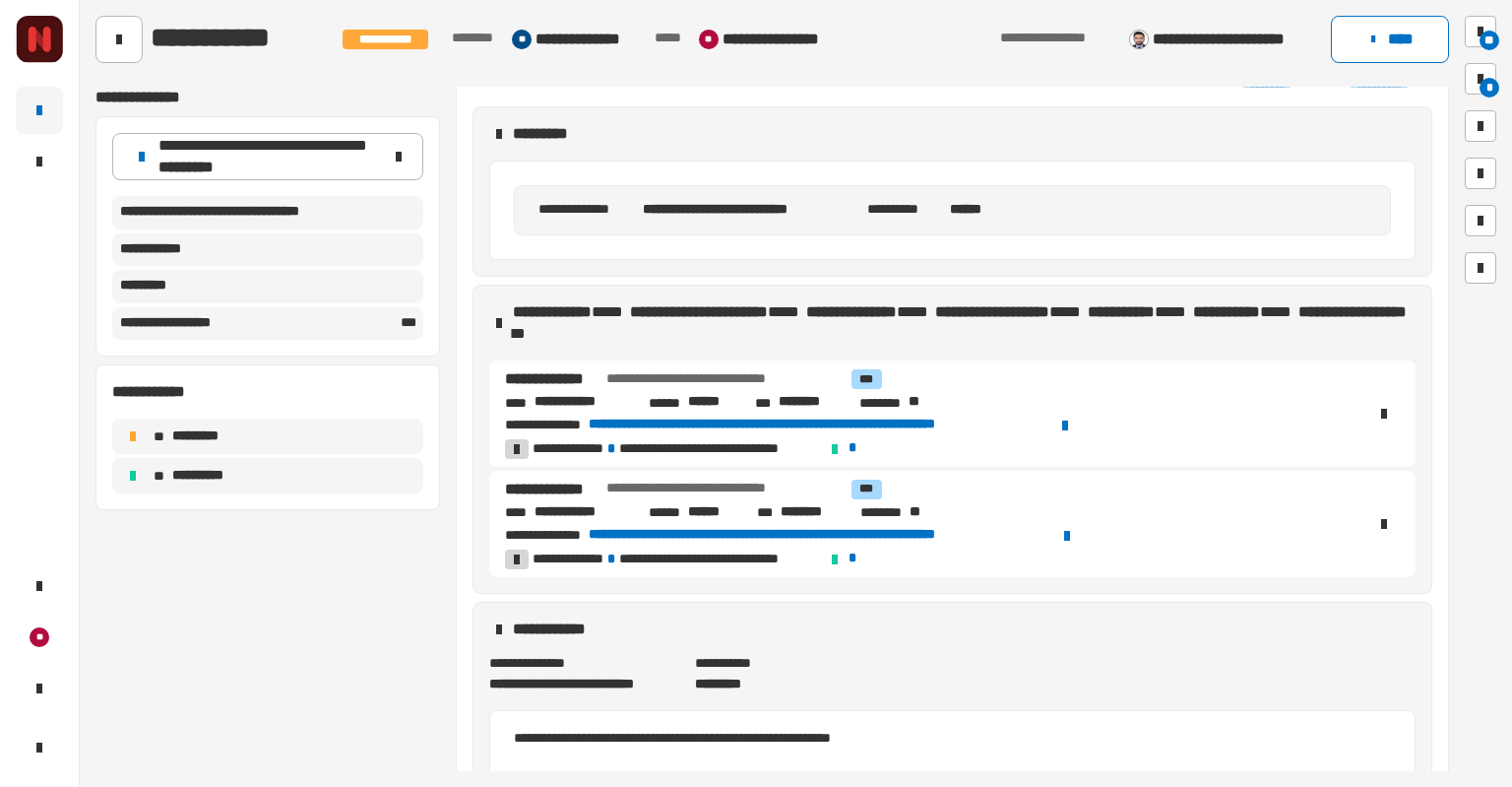scroll, scrollTop: 256, scrollLeft: 0, axis: vertical 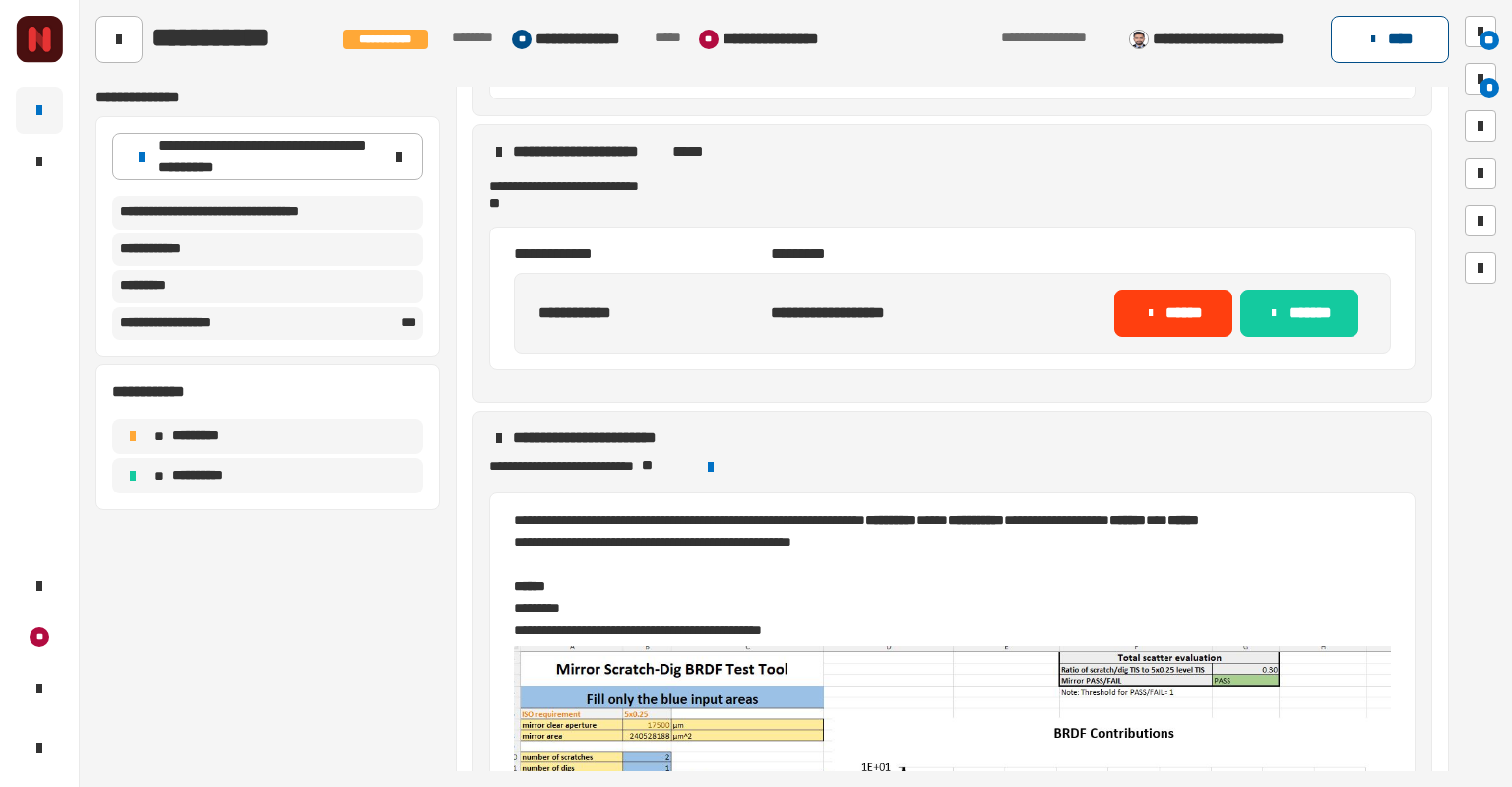 click on "****" 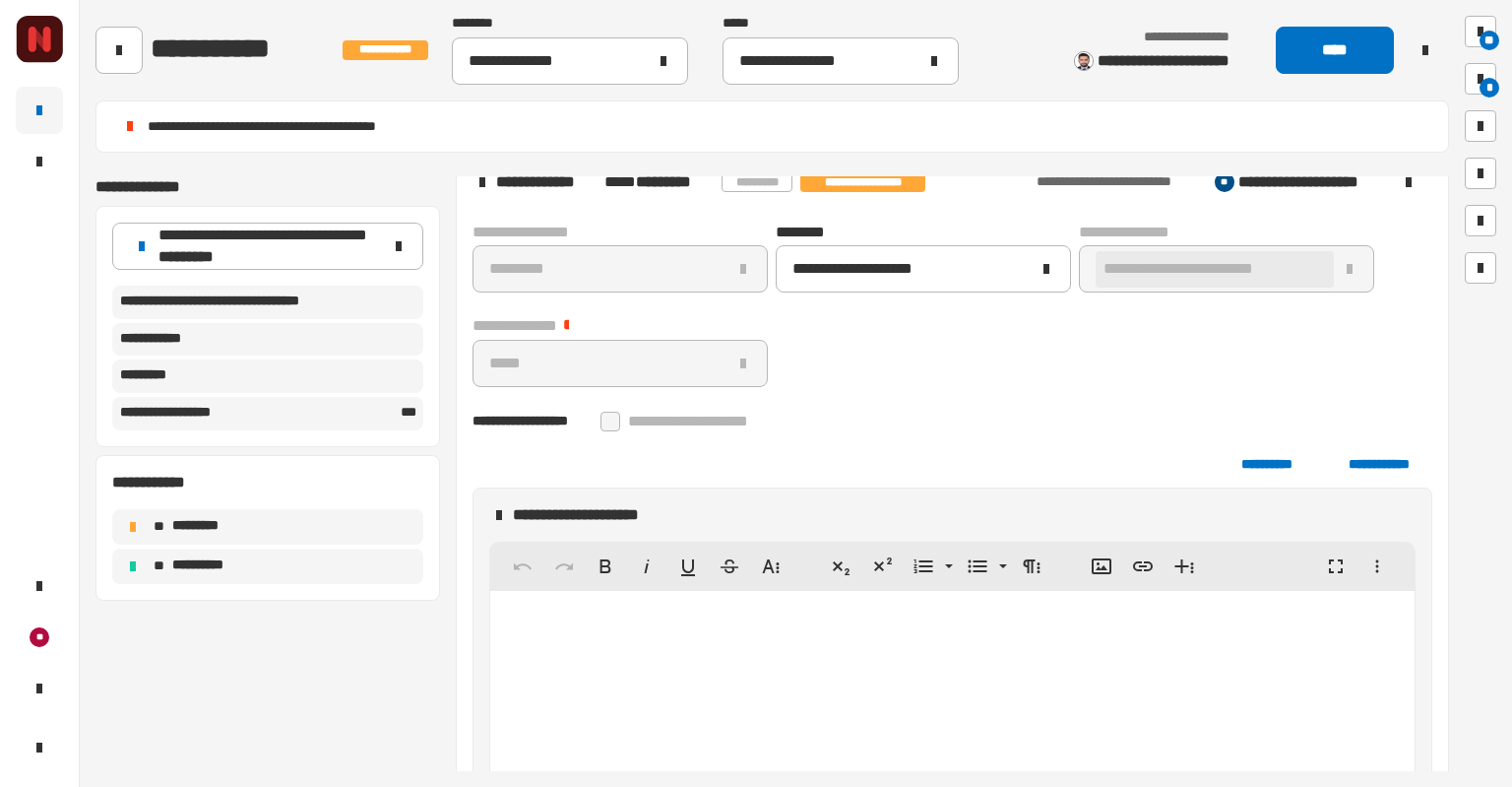 click at bounding box center (952, 709) 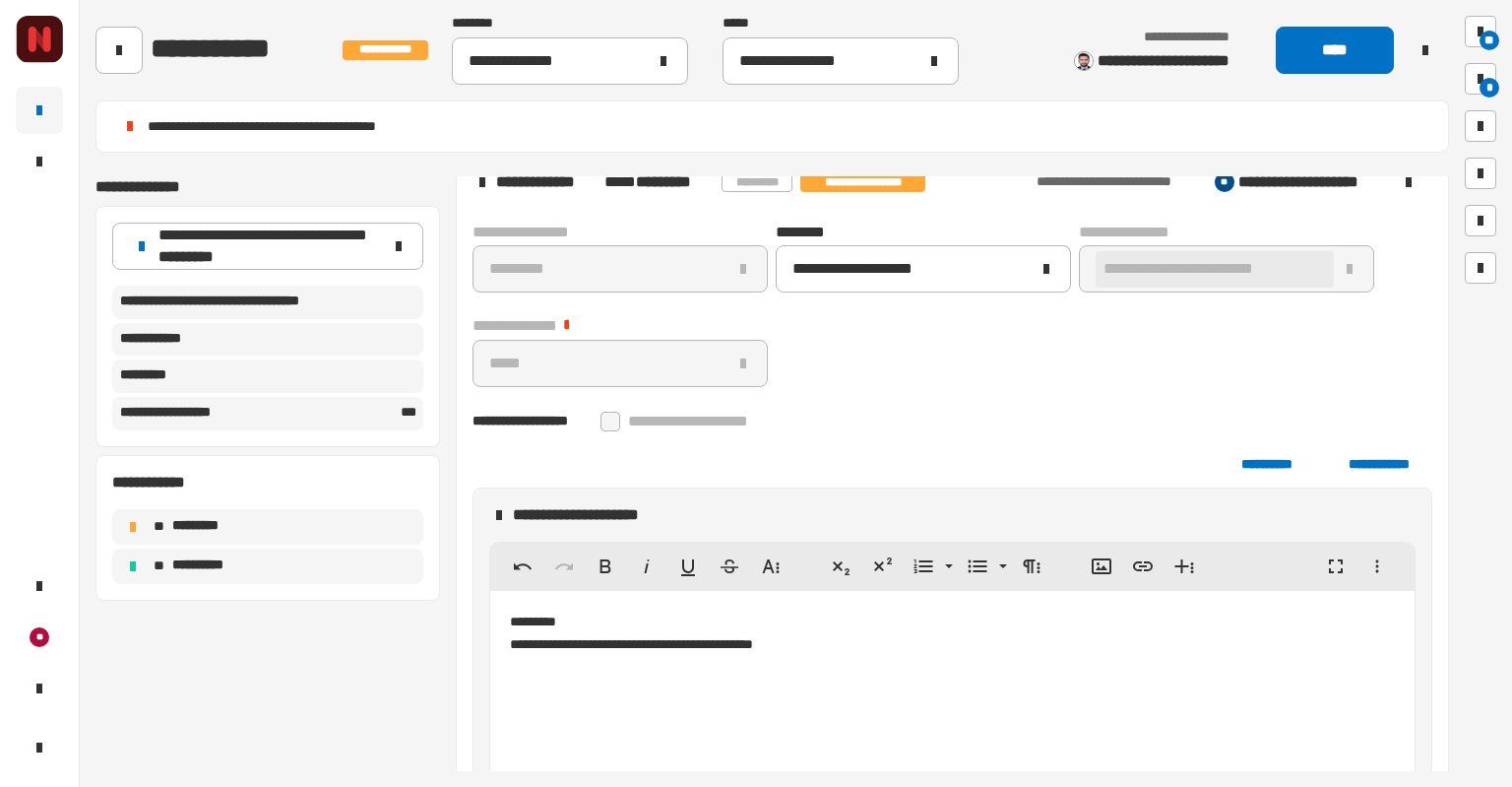 click on "**********" at bounding box center [941, 644] 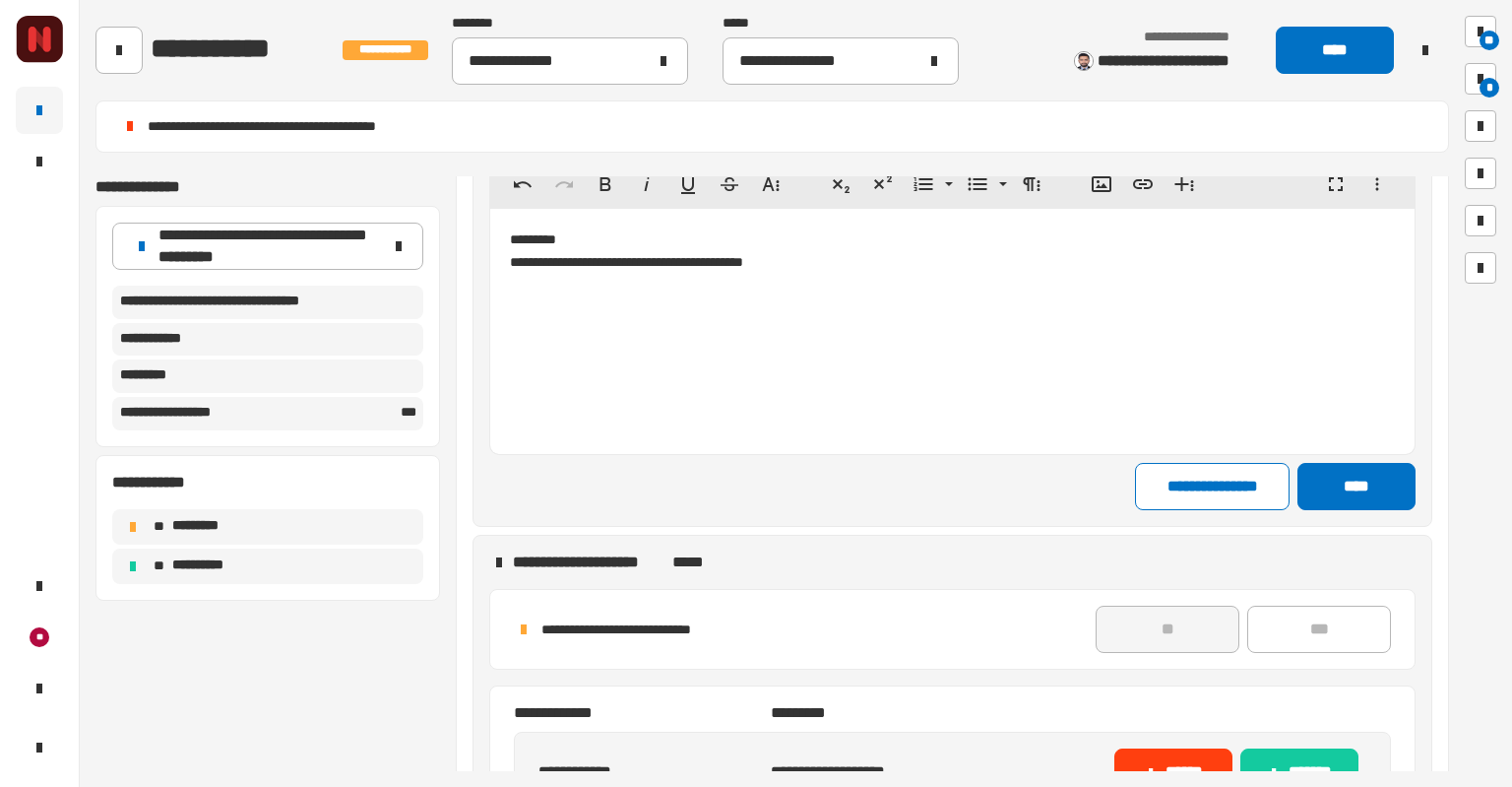scroll, scrollTop: 3396, scrollLeft: 0, axis: vertical 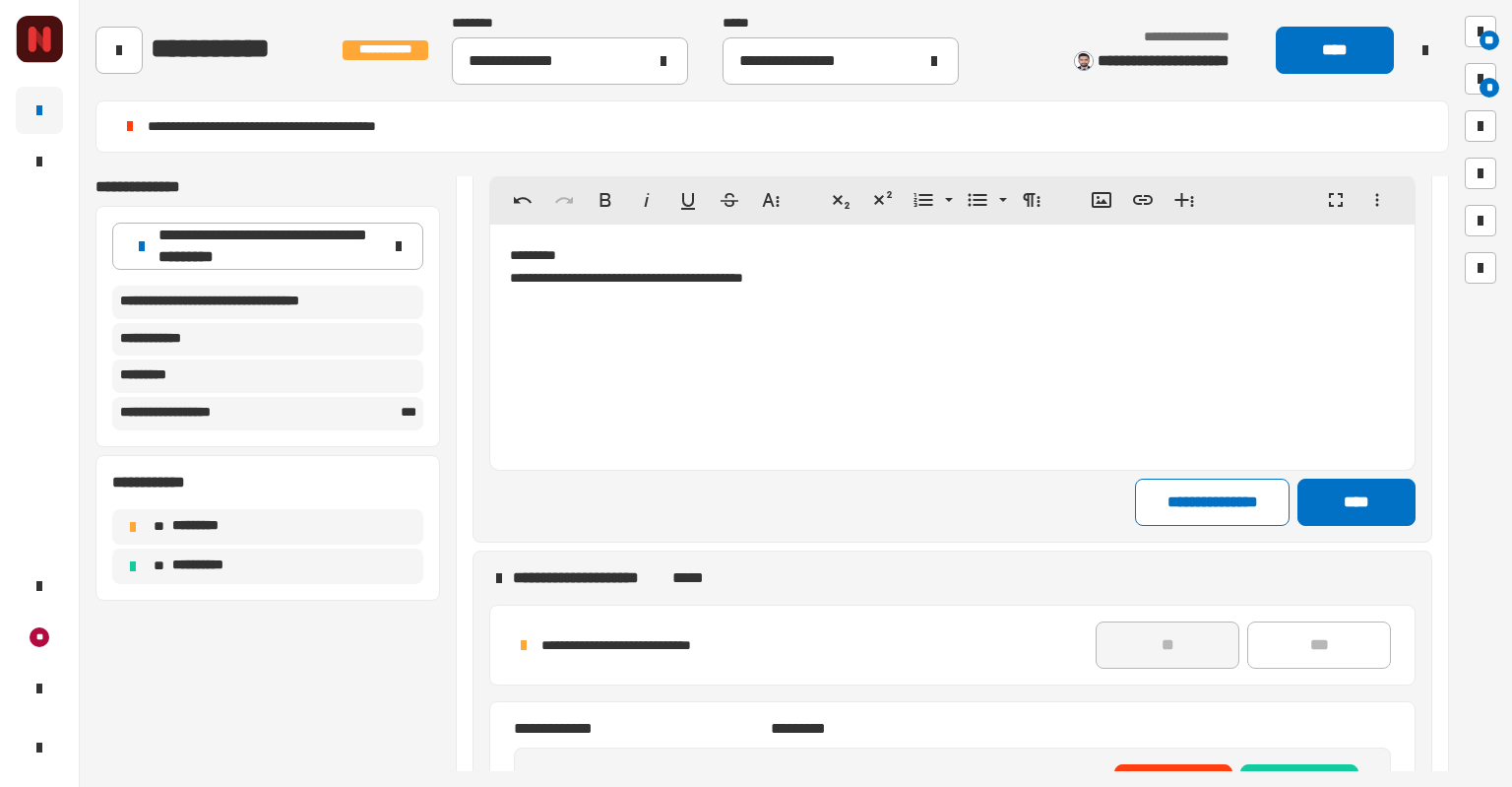 click on "*********" at bounding box center (941, 255) 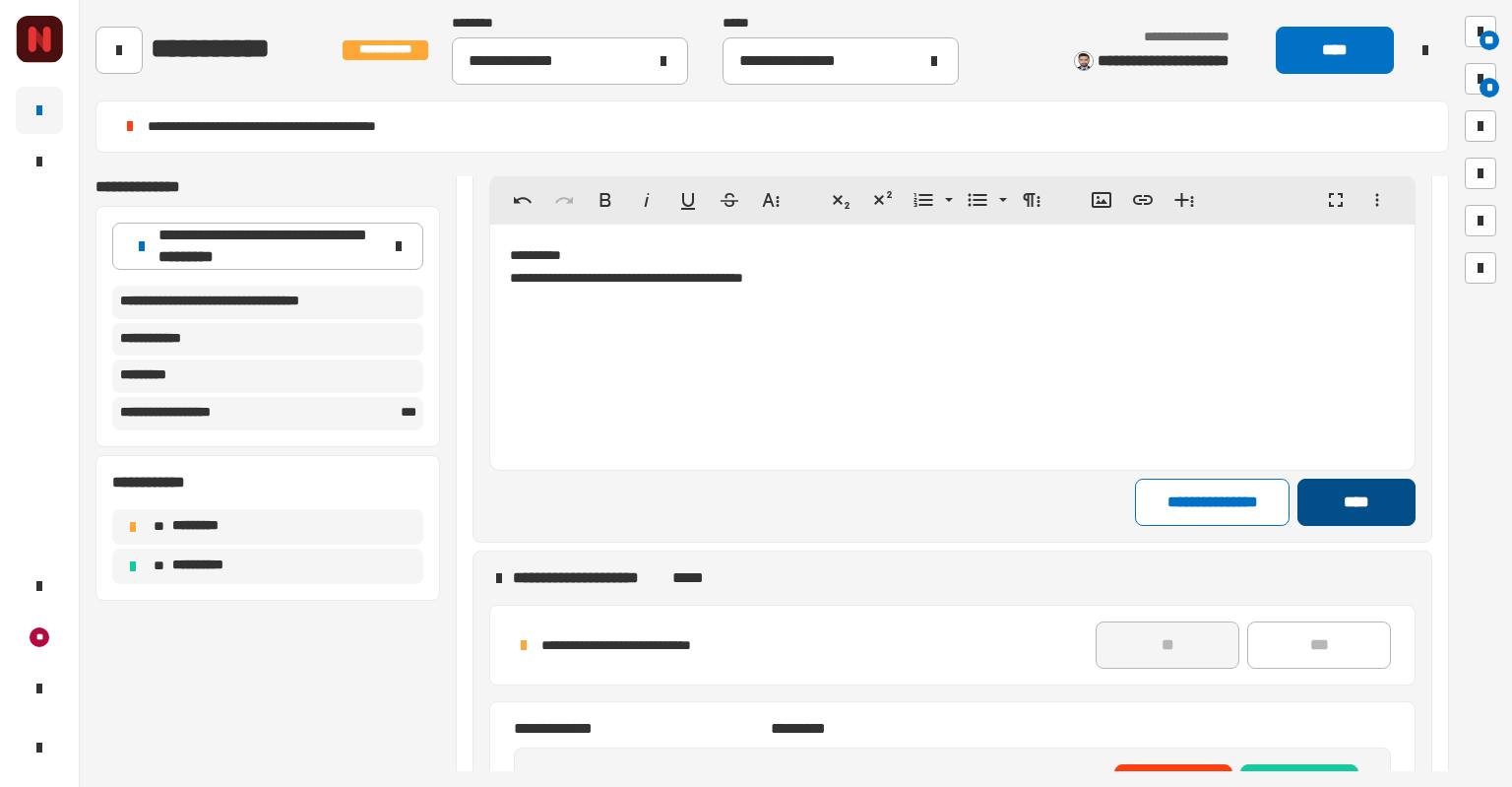 click on "****" at bounding box center [1356, 502] 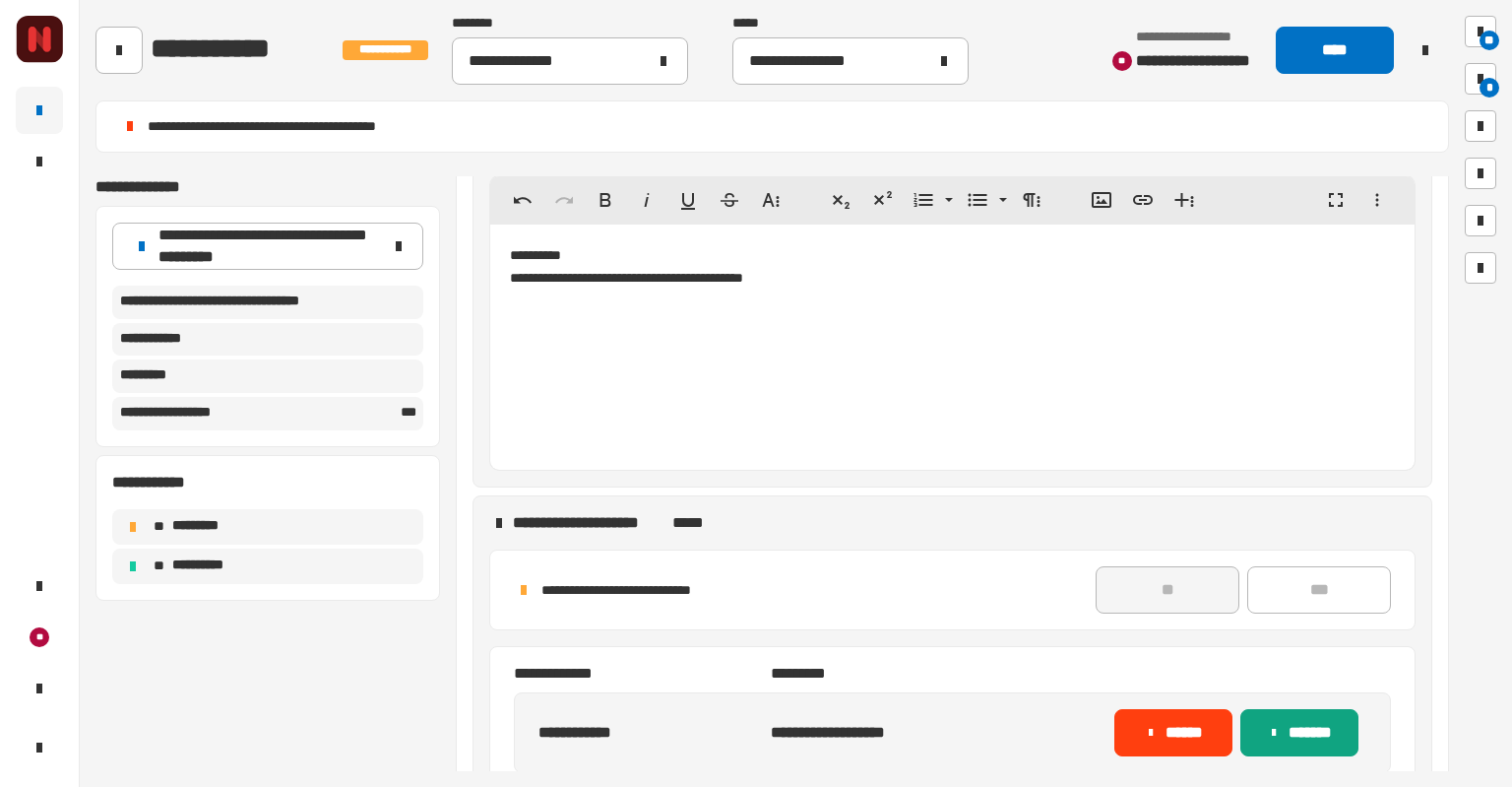 click on "*******" 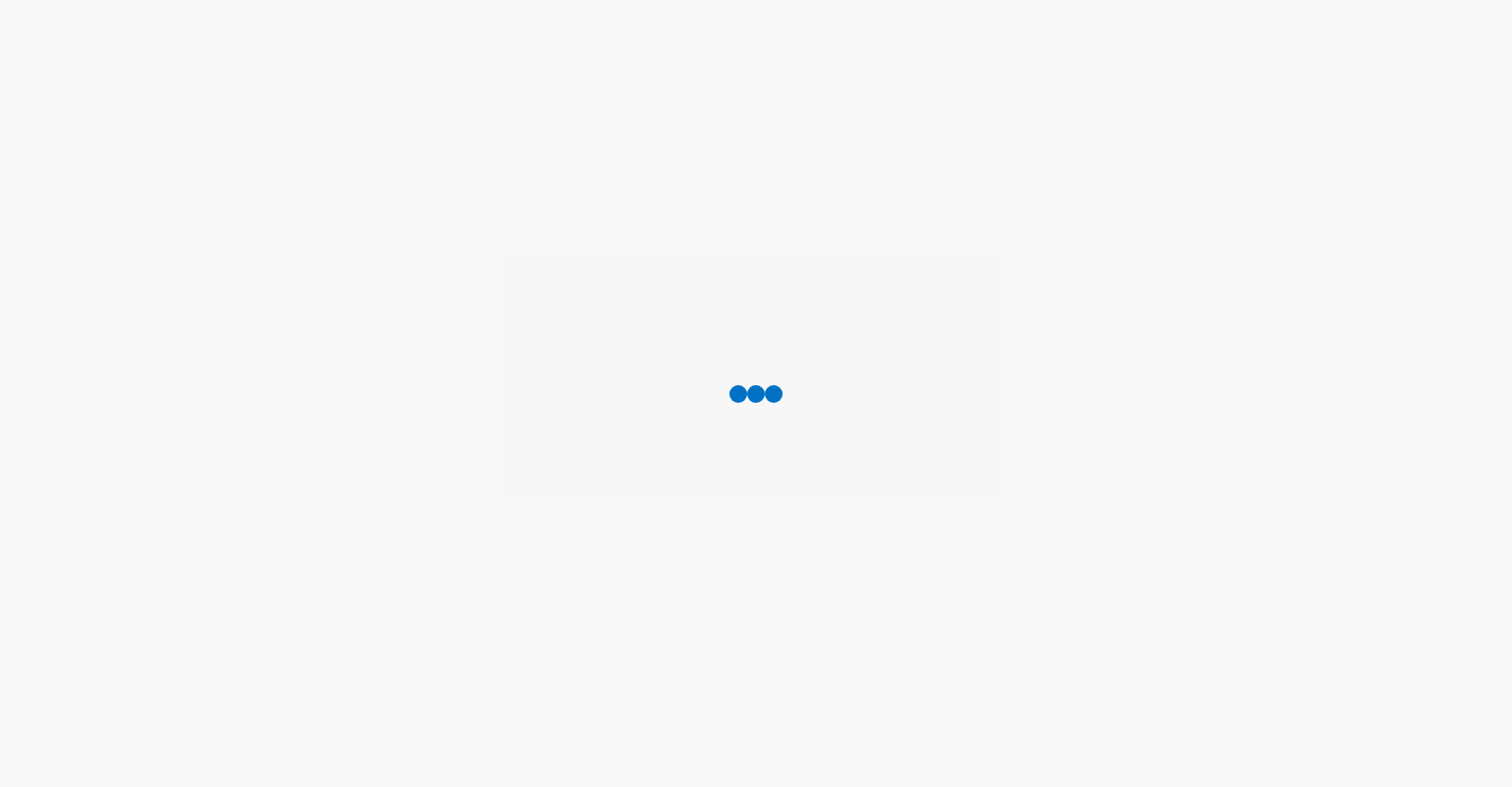 scroll, scrollTop: 0, scrollLeft: 0, axis: both 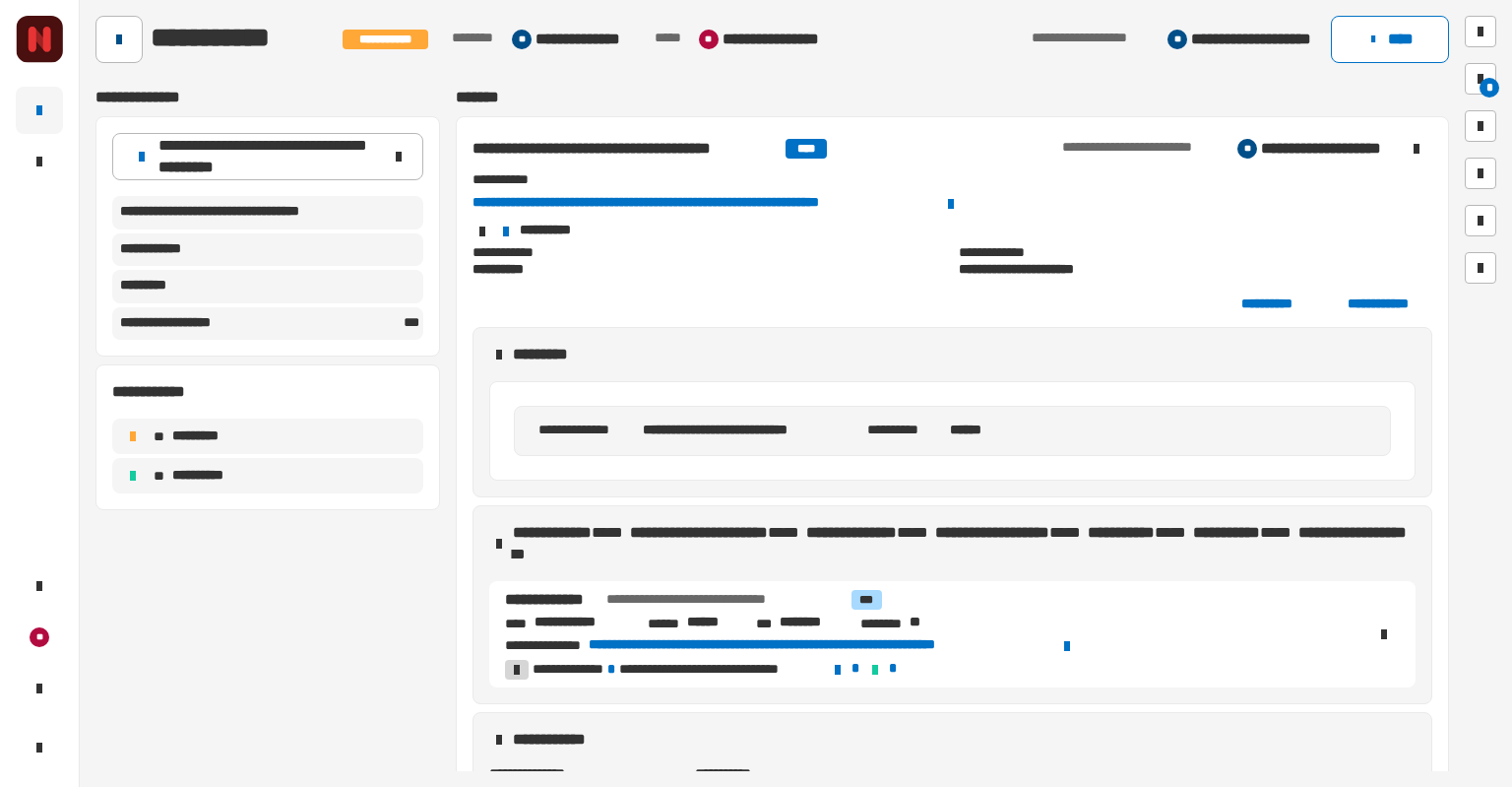 click 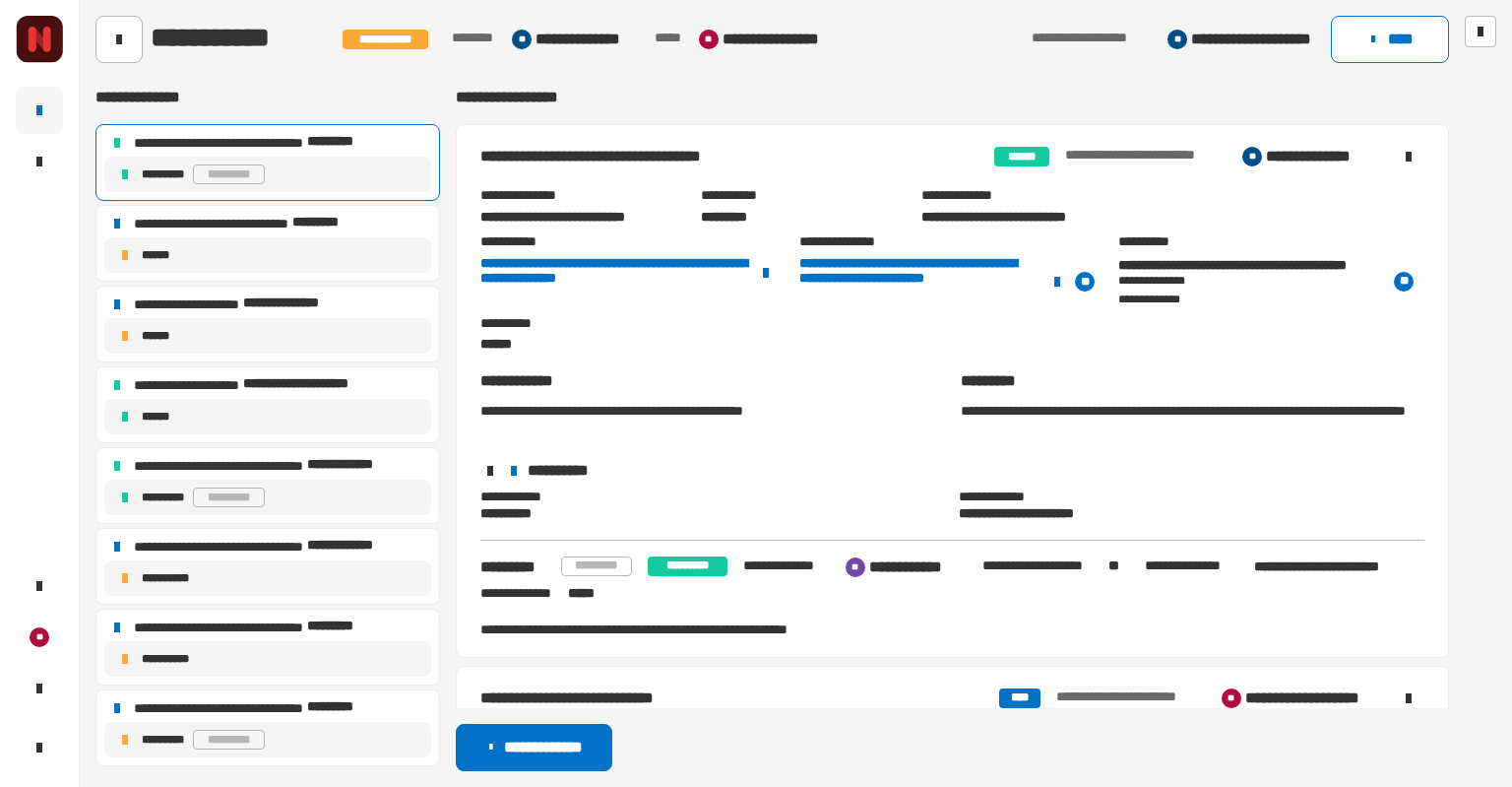 click on "**********" 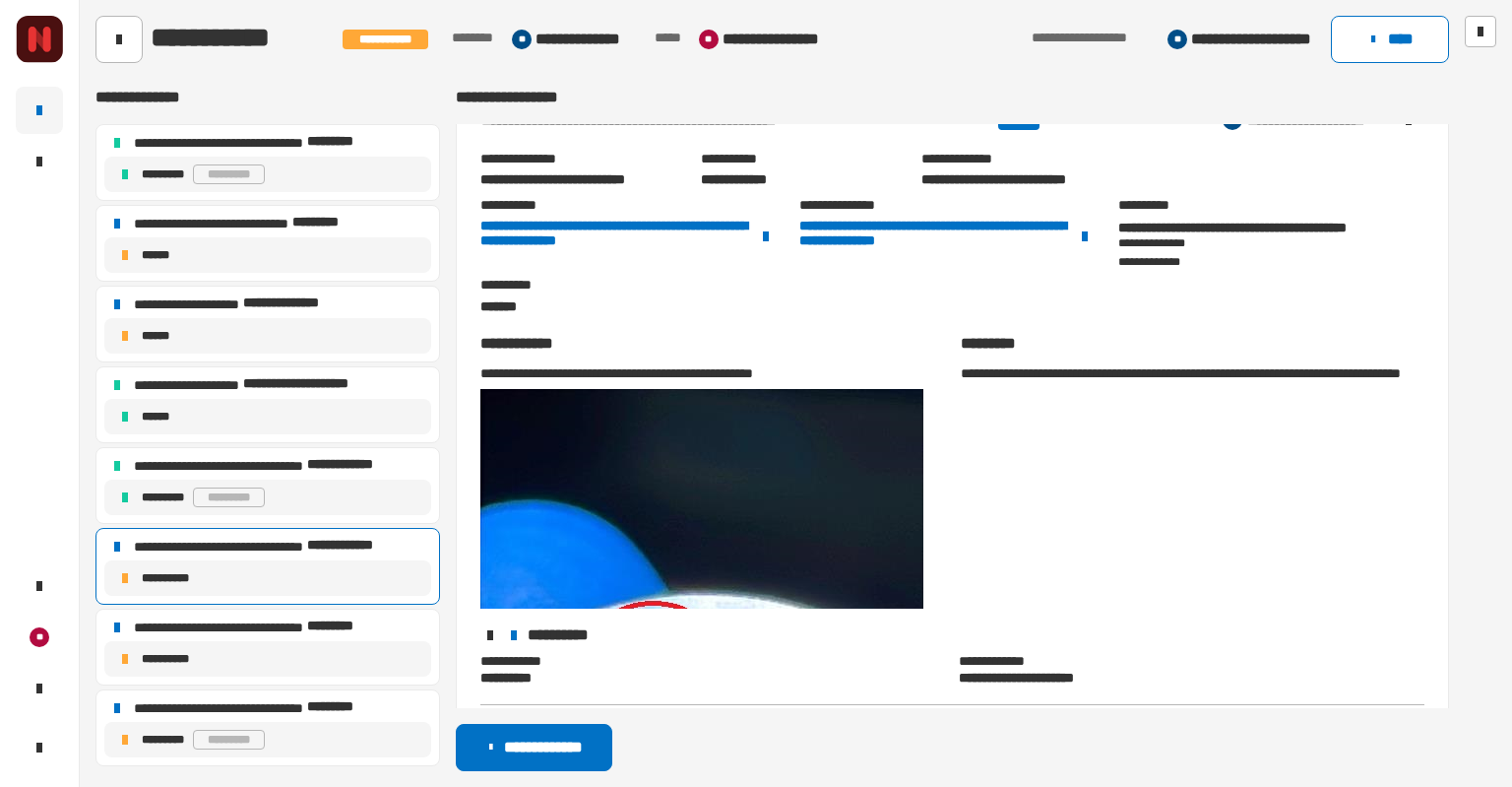 scroll, scrollTop: 3104, scrollLeft: 0, axis: vertical 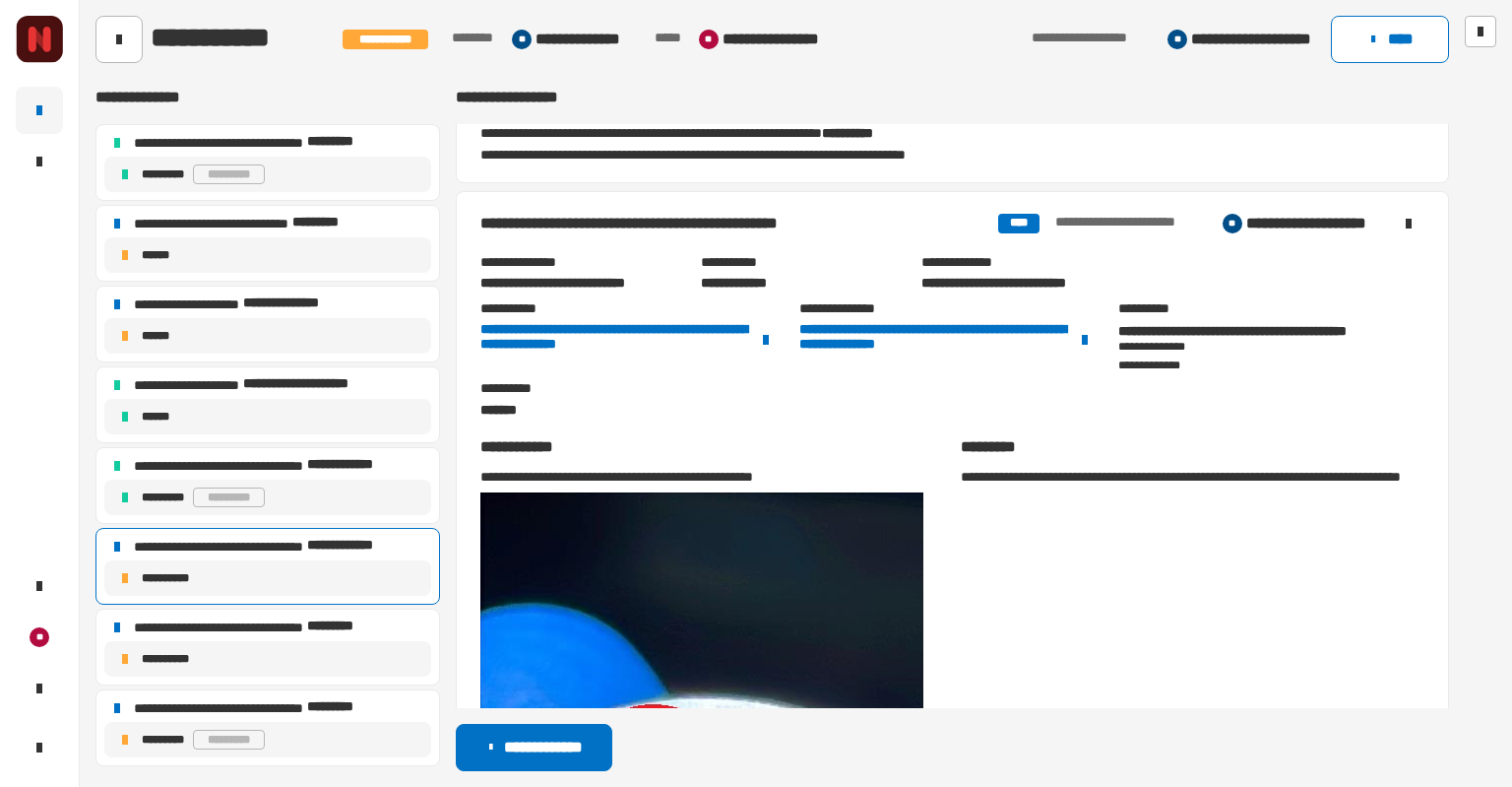click on "**********" at bounding box center [720, 224] 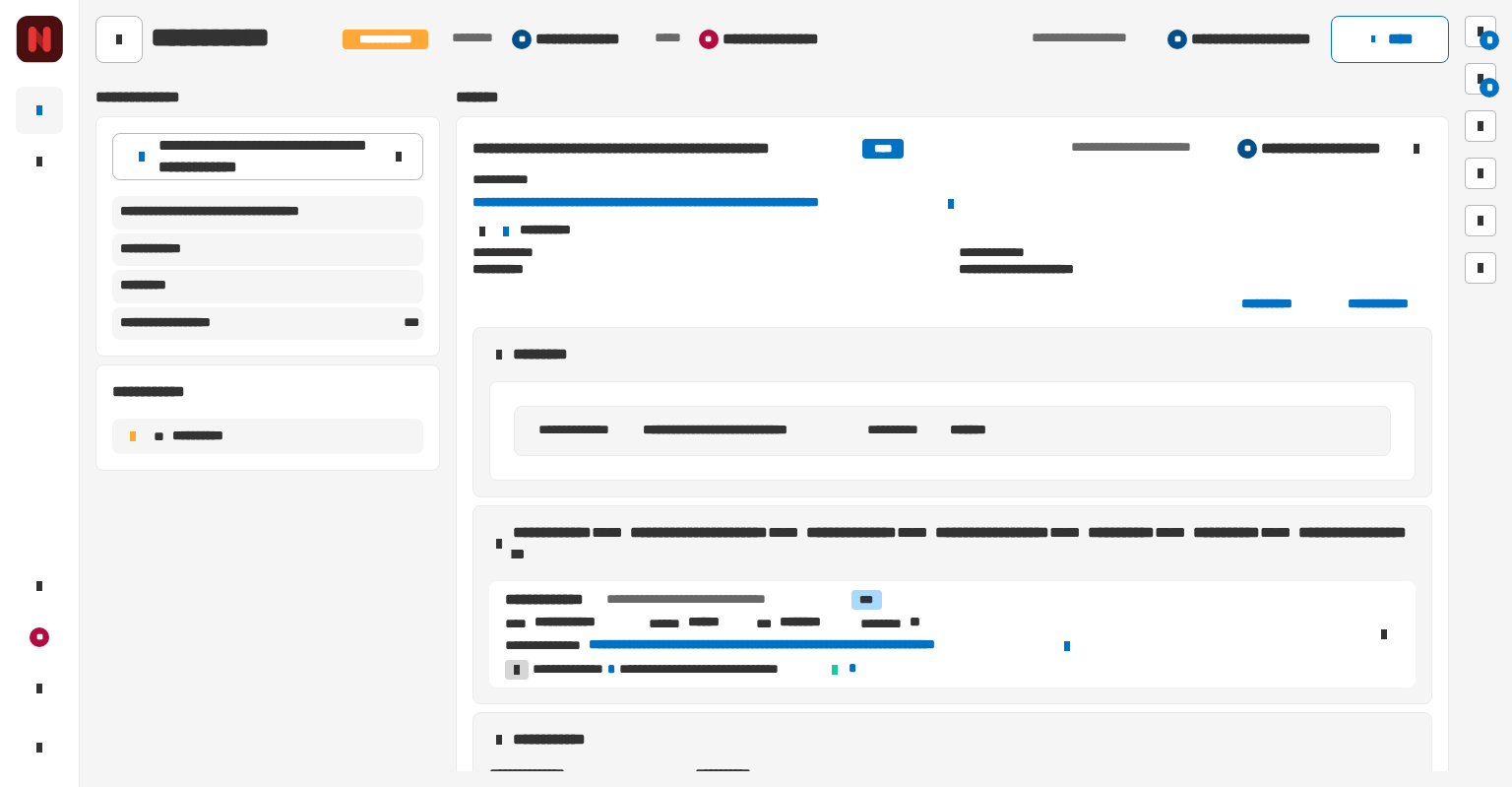 click on "[NUMBER] [STREET], [CITY], [STATE] [ZIP]" at bounding box center (952, 226) 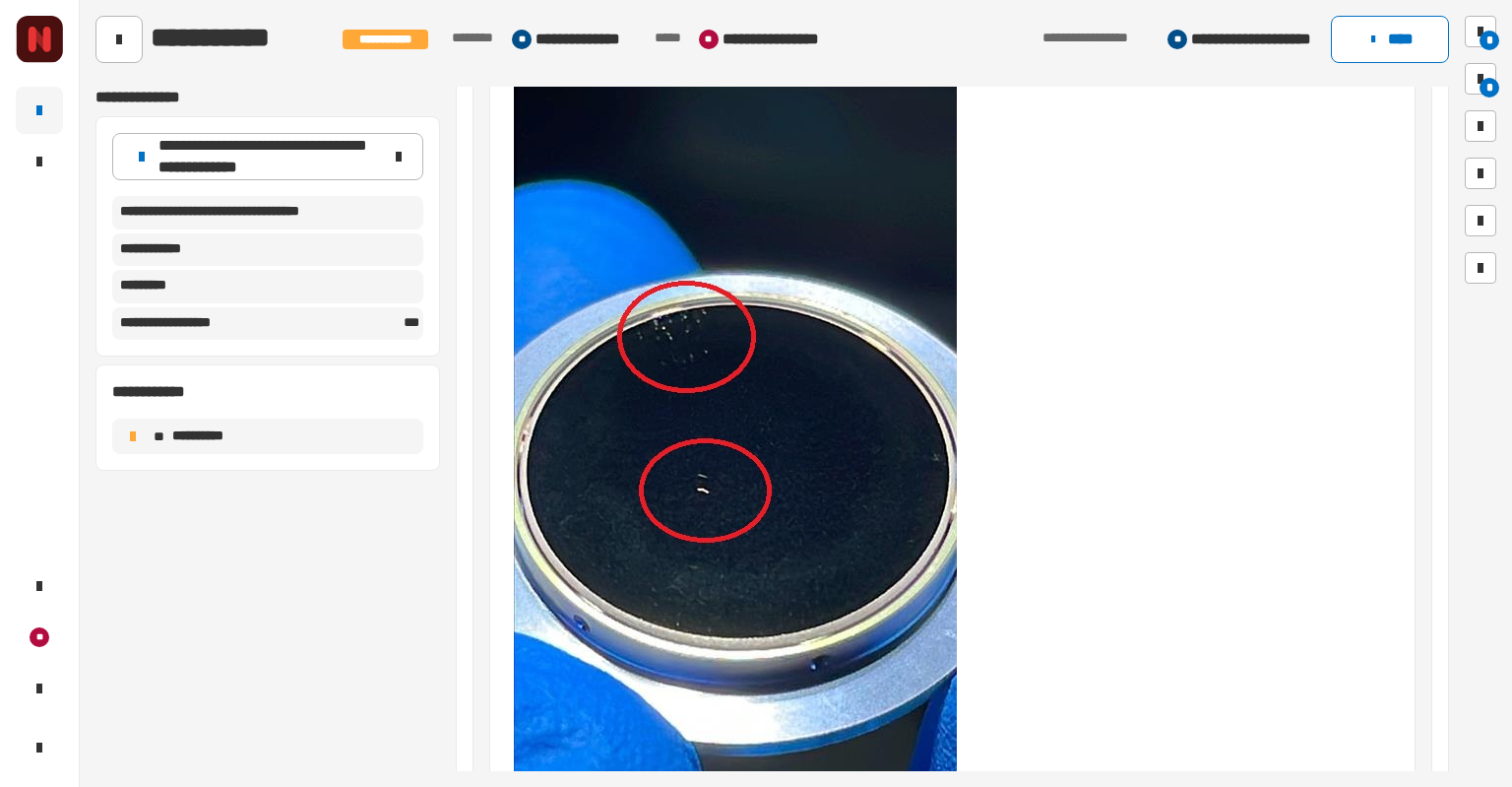 scroll, scrollTop: 799, scrollLeft: 0, axis: vertical 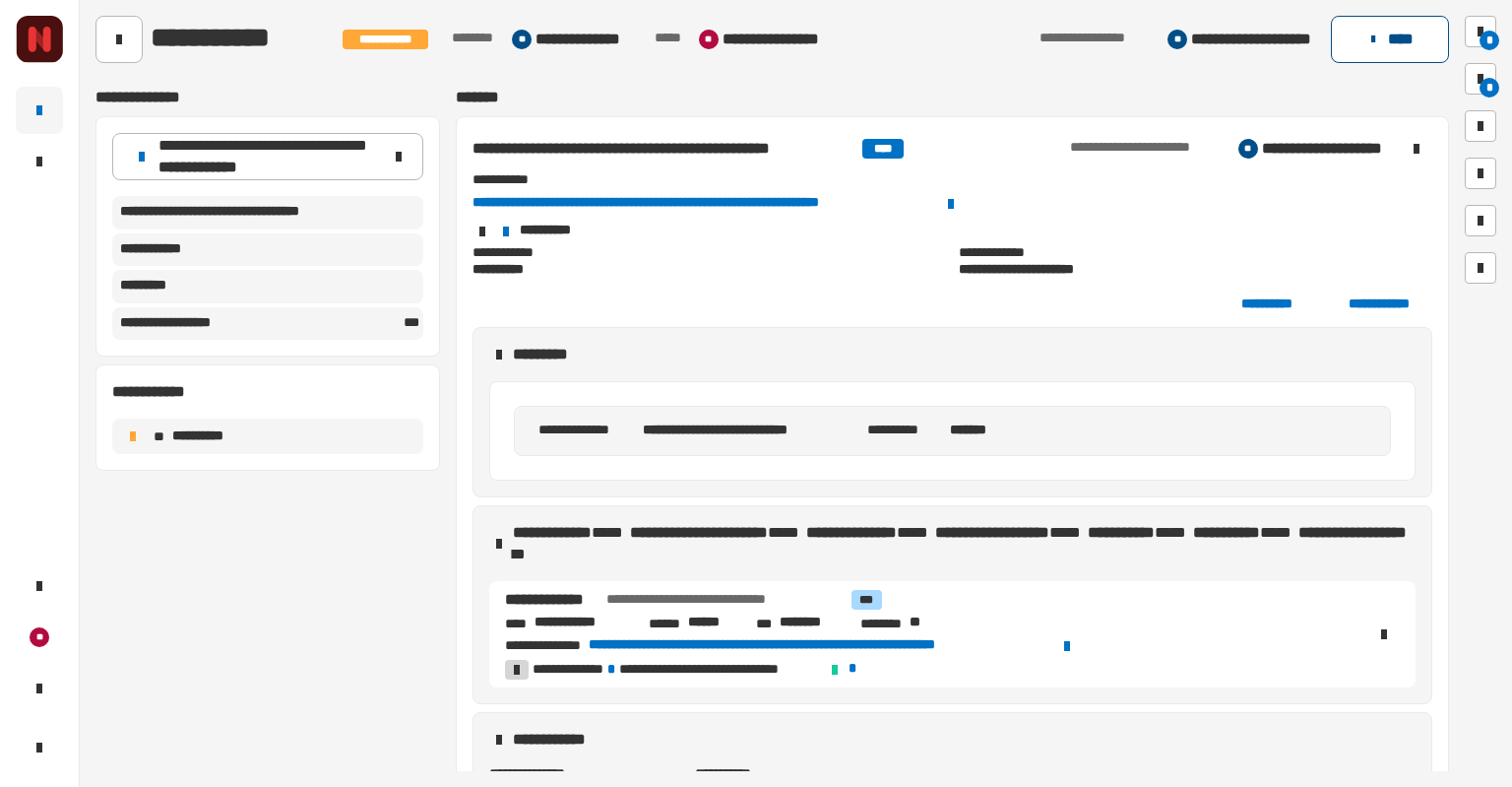 click on "****" 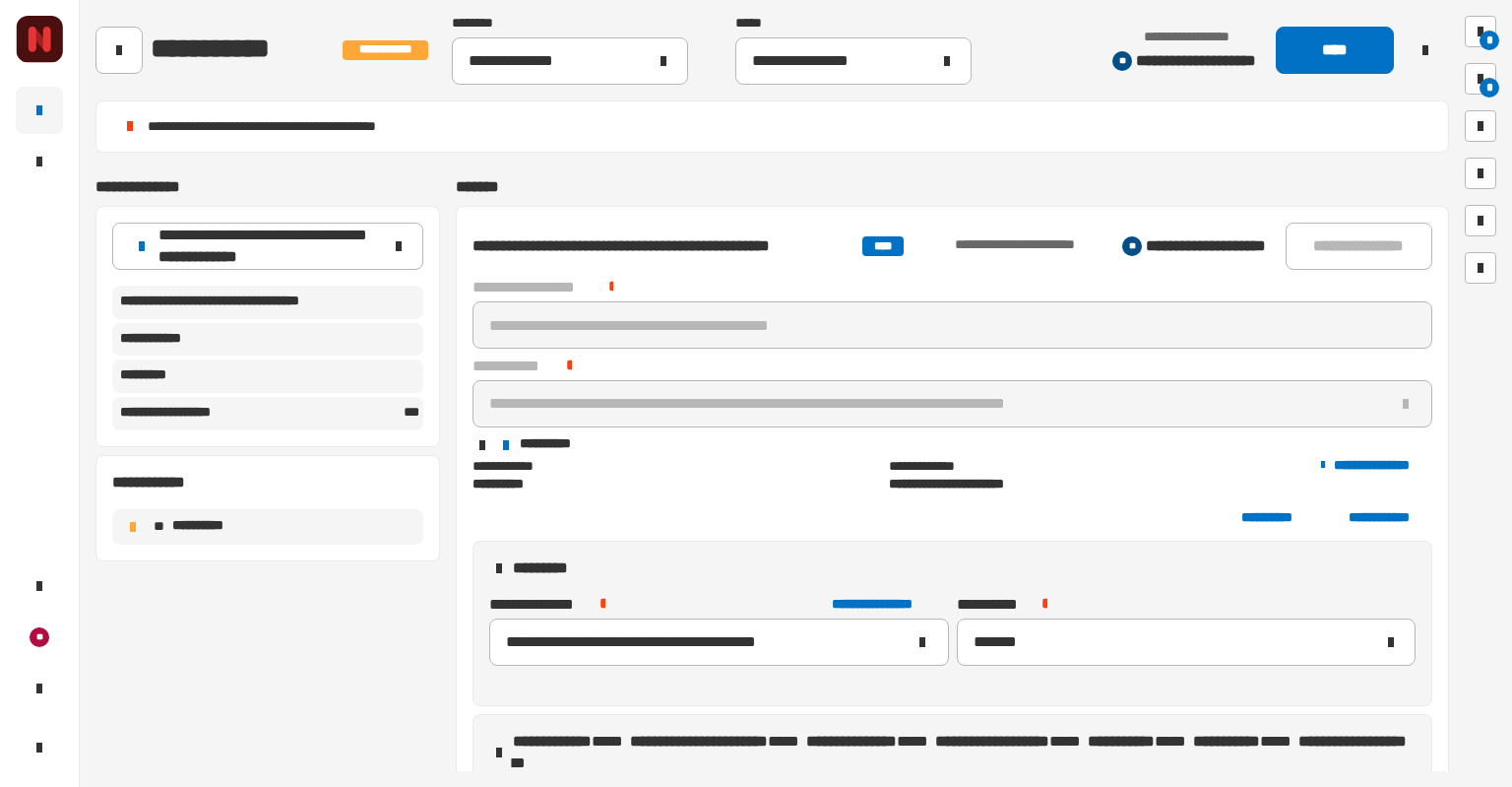 click on "****" 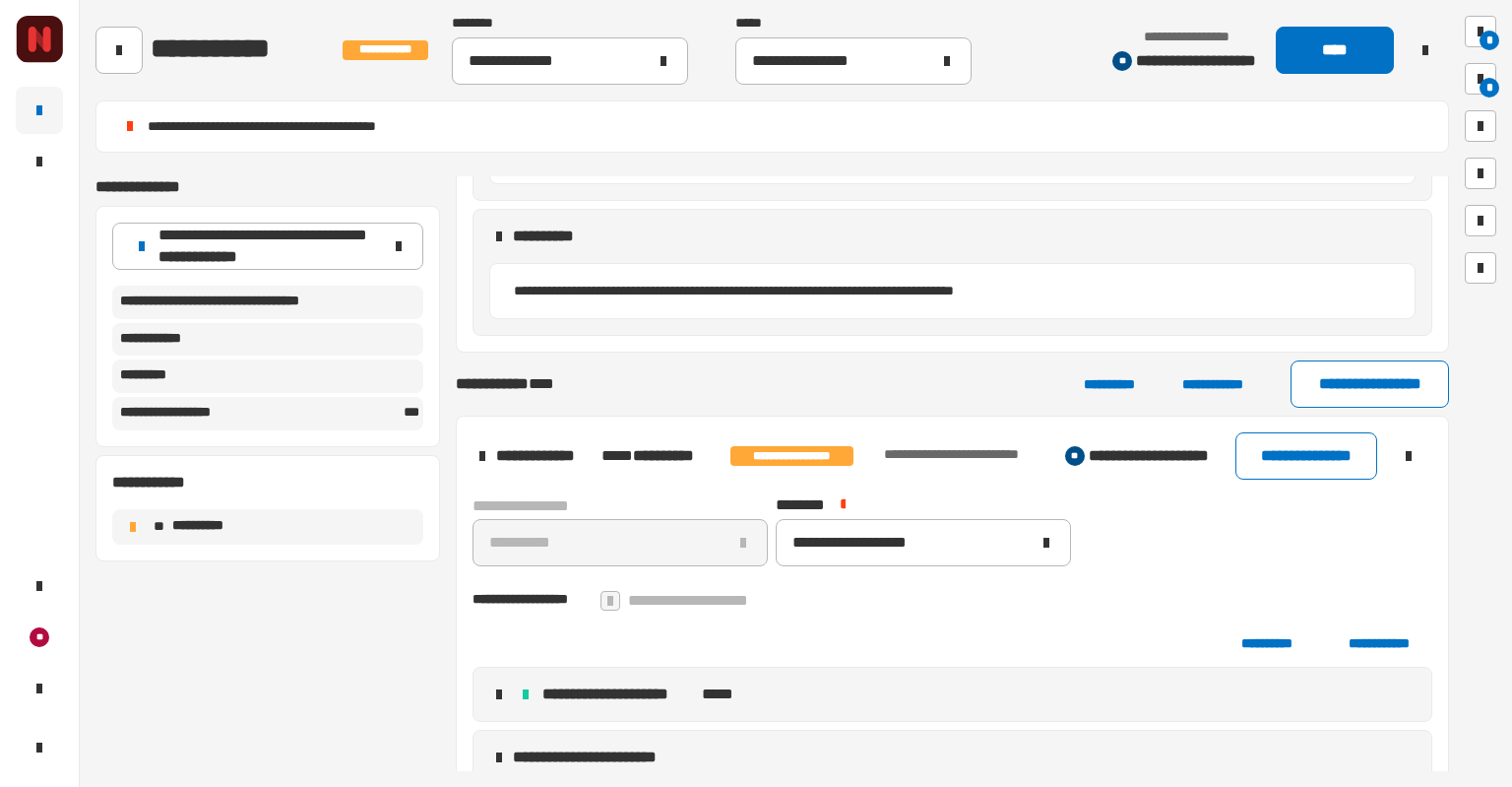 scroll, scrollTop: 2459, scrollLeft: 0, axis: vertical 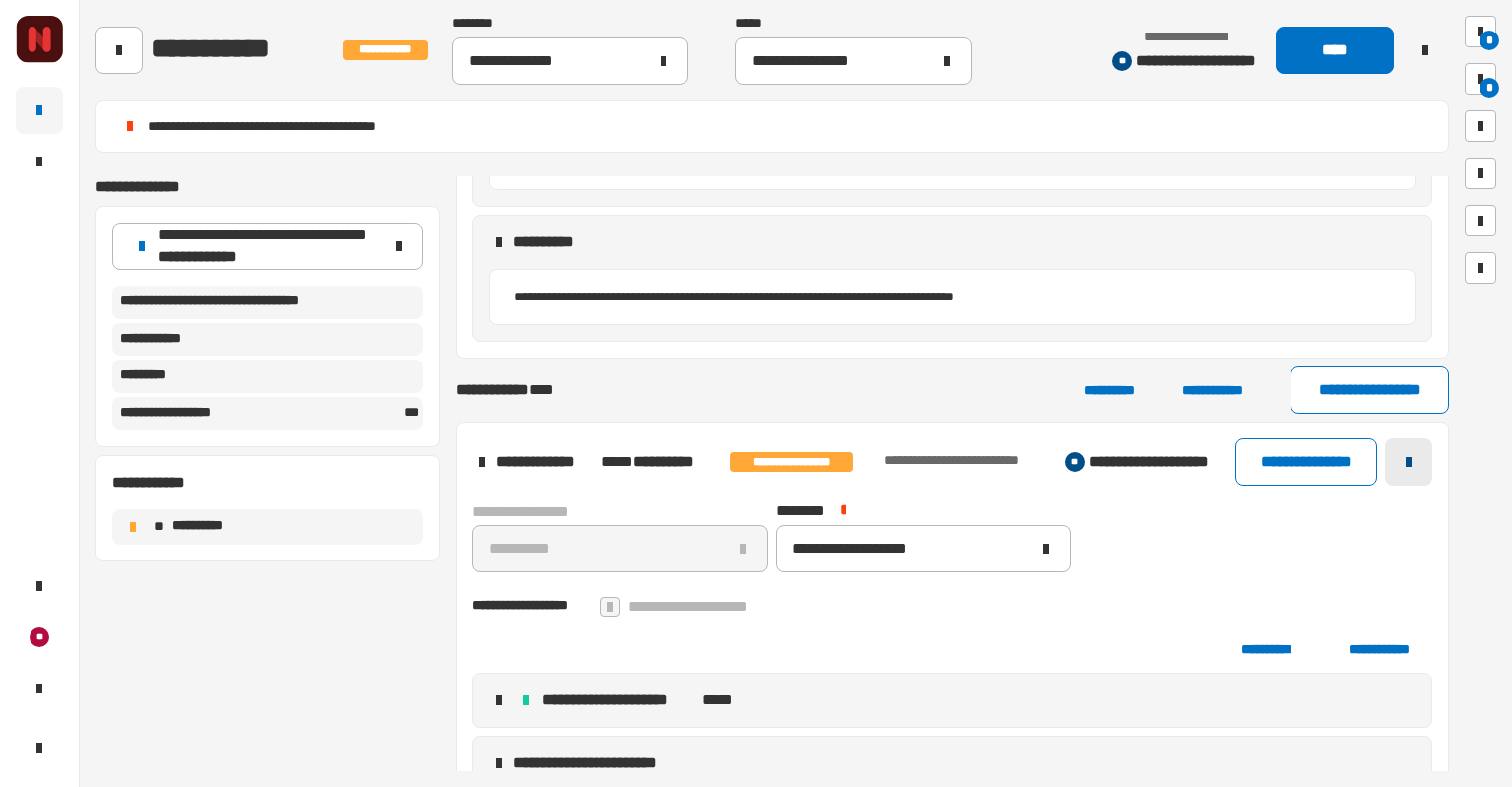 click 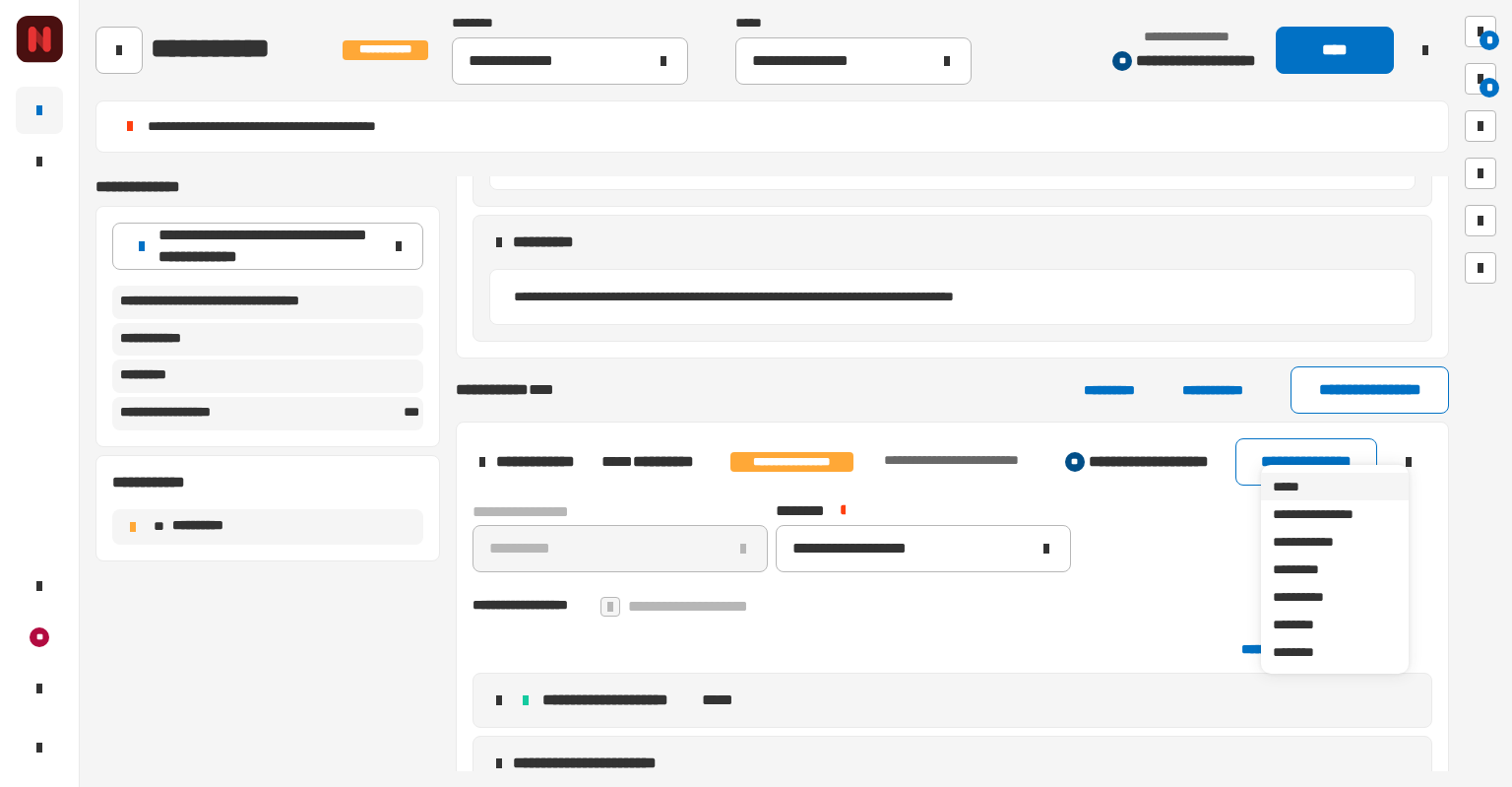 click on "*****" at bounding box center [1335, 487] 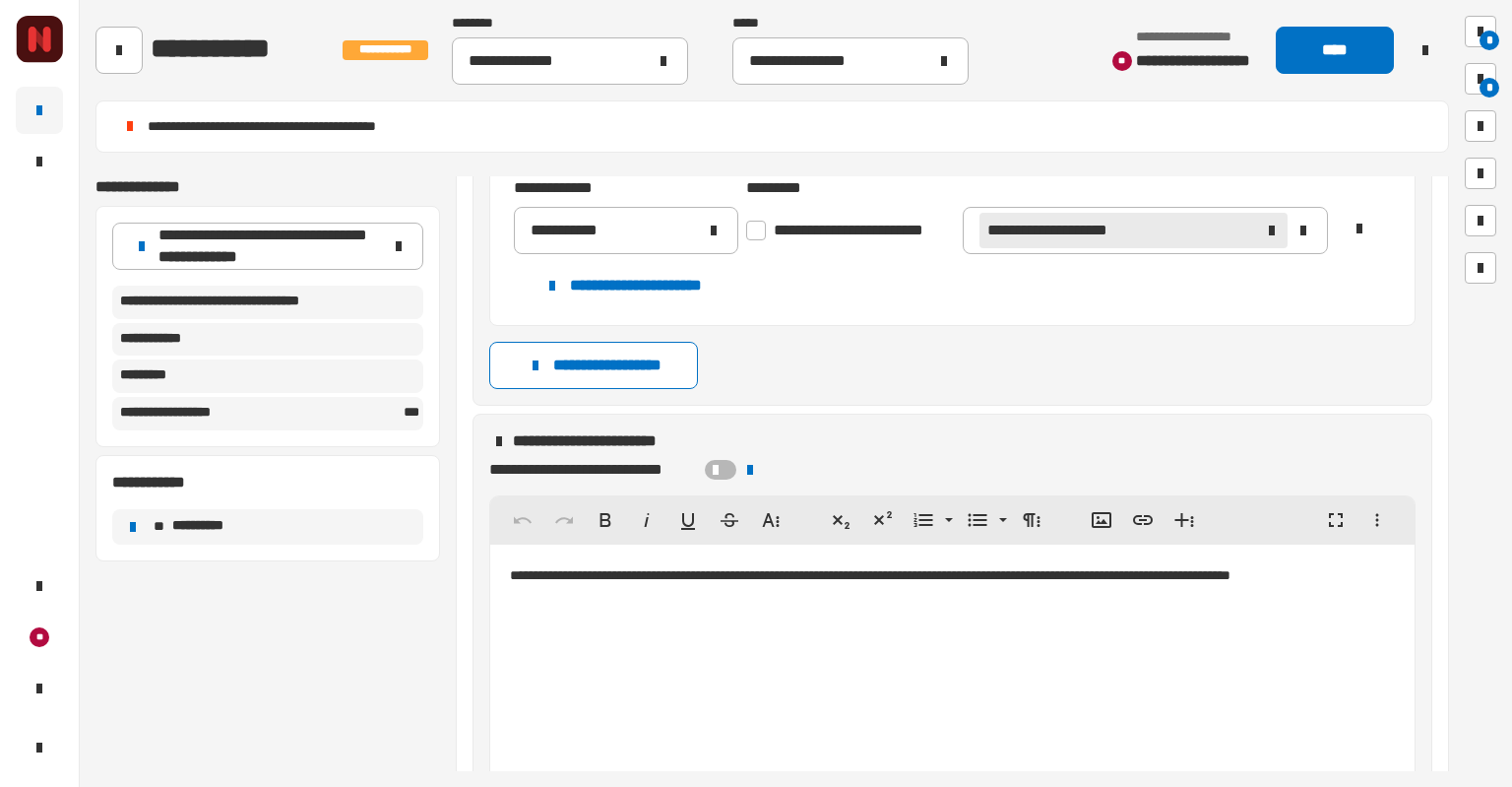 scroll, scrollTop: 1779, scrollLeft: 0, axis: vertical 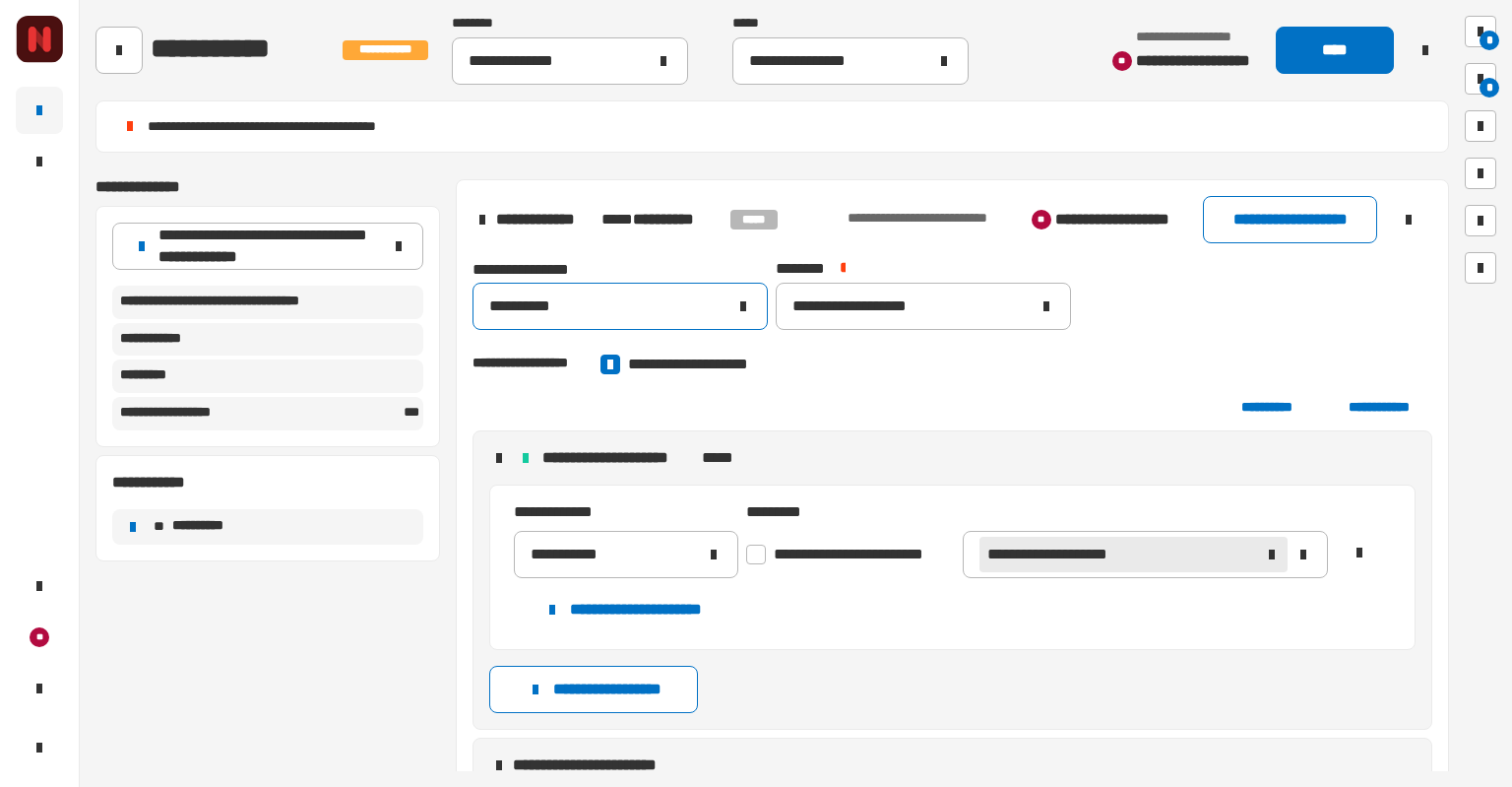 click at bounding box center (743, 306) 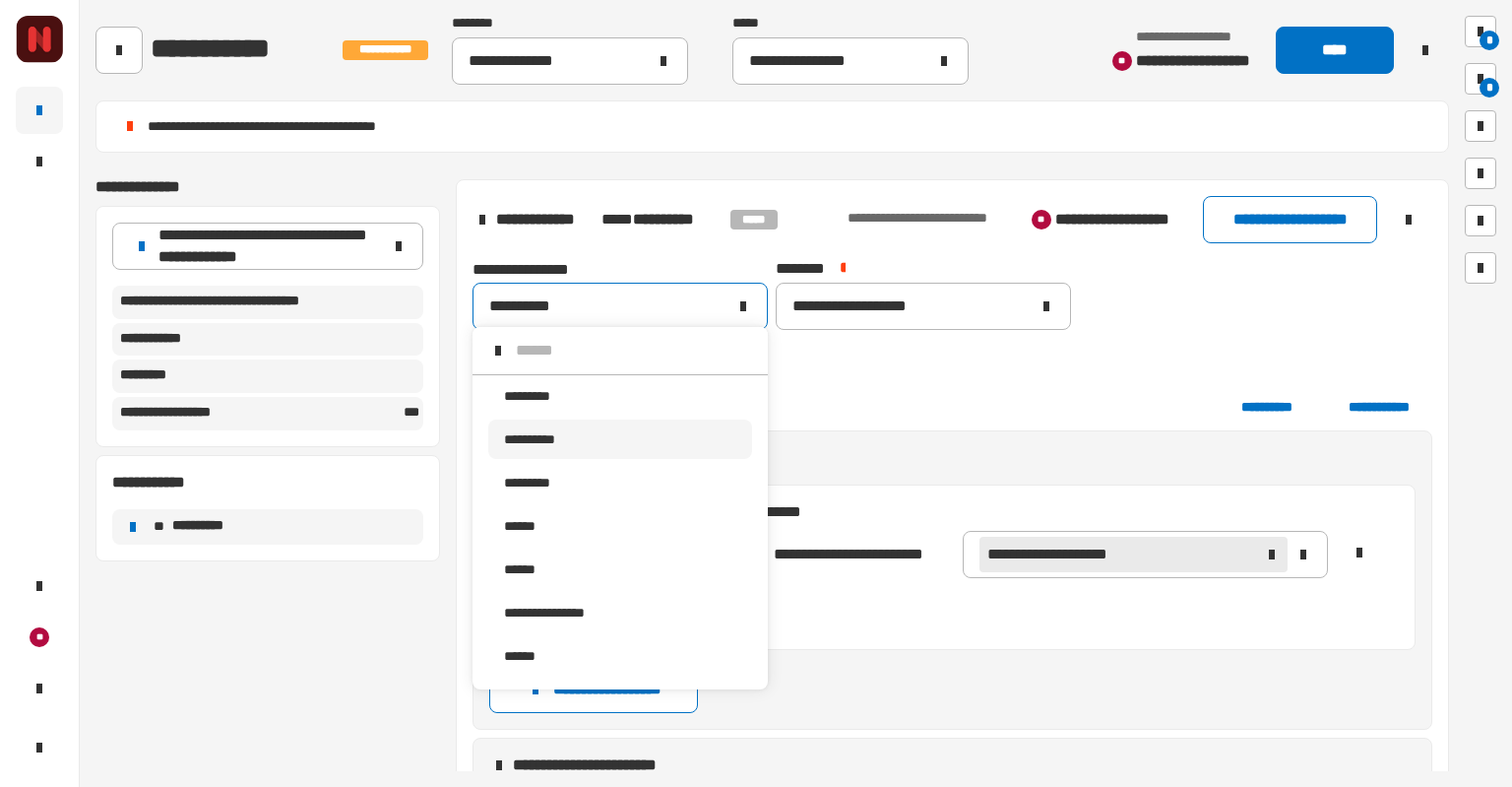 scroll, scrollTop: 16, scrollLeft: 0, axis: vertical 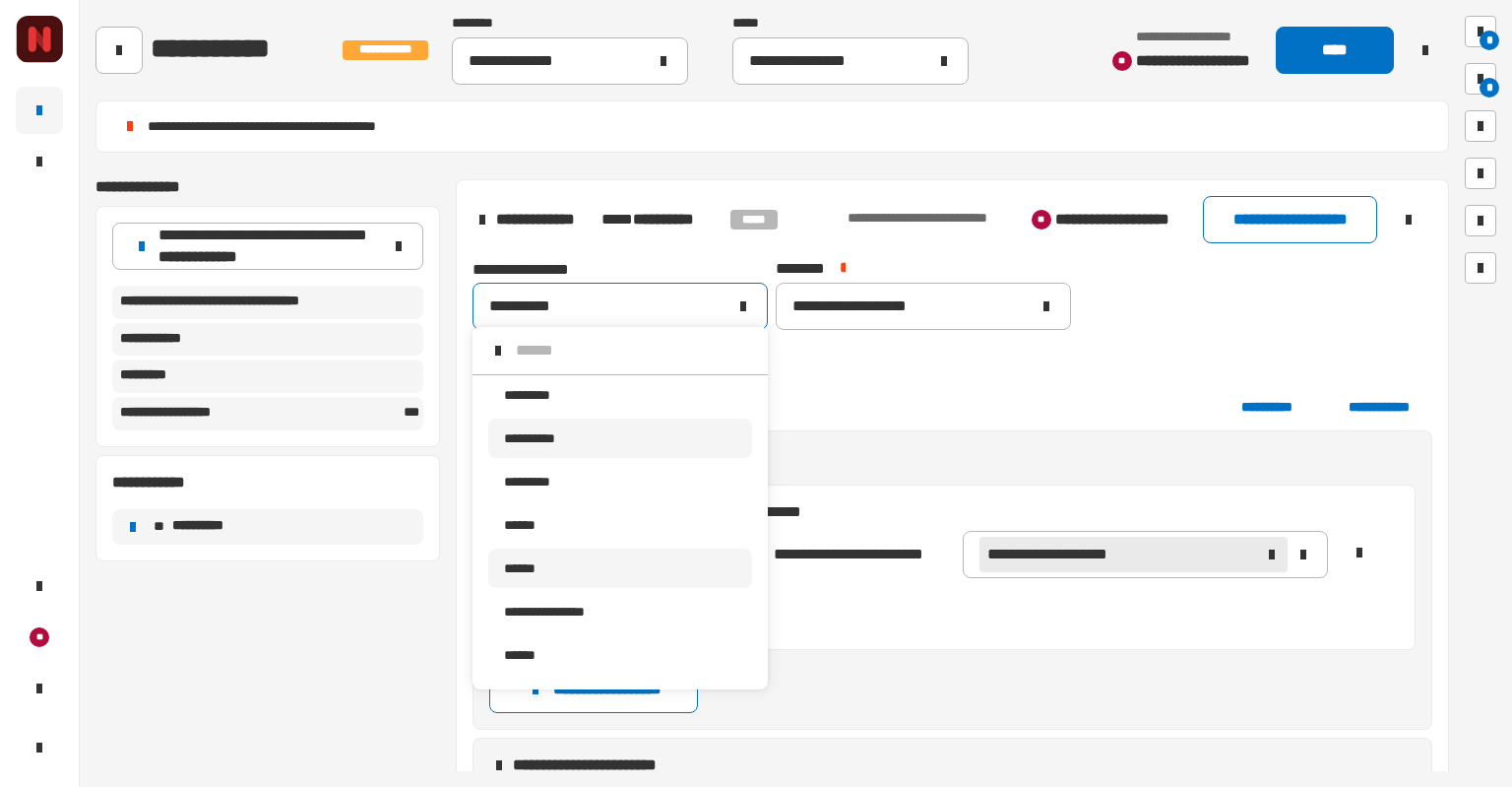 click on "******" at bounding box center (620, 568) 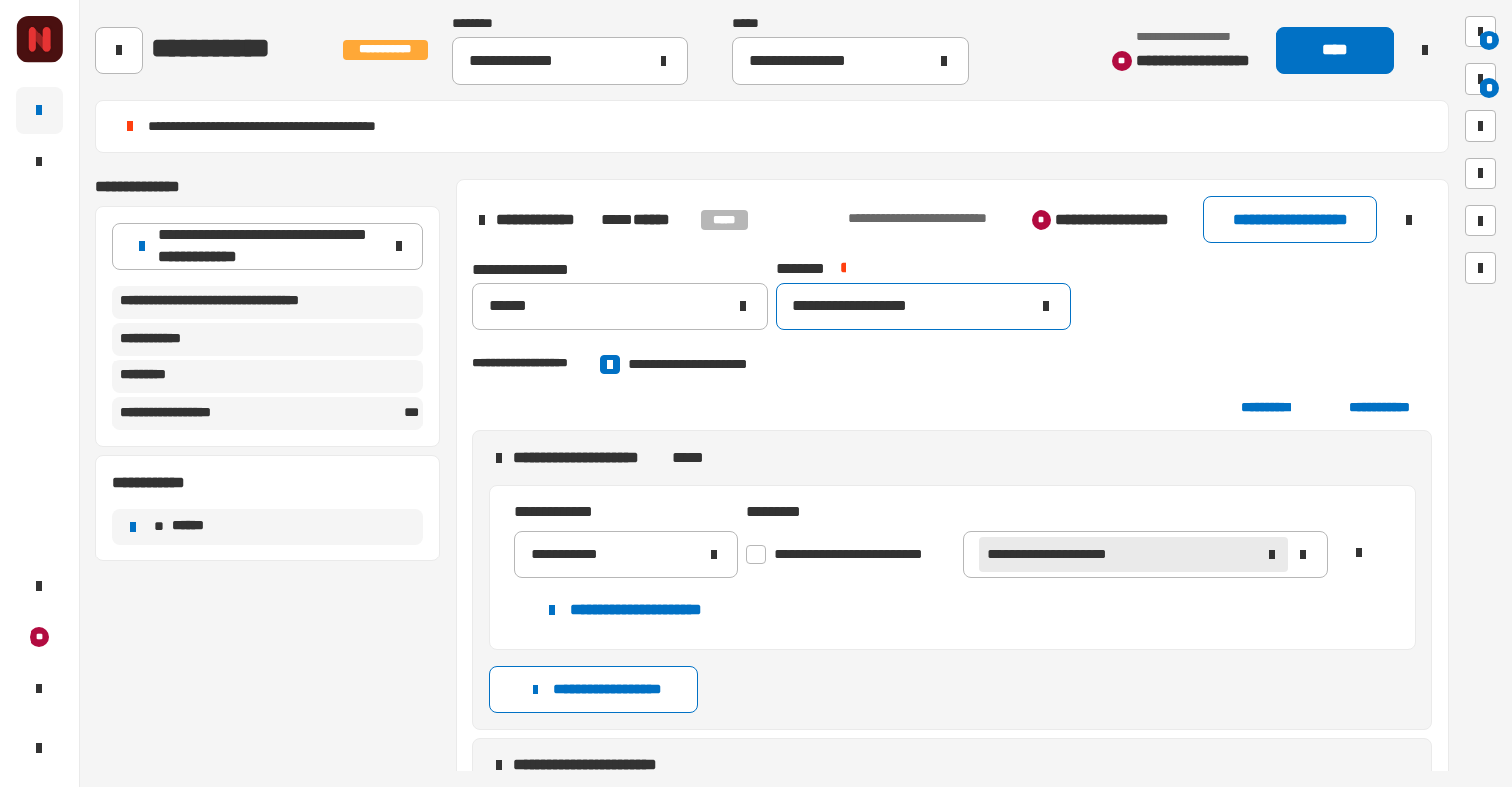click at bounding box center (1046, 306) 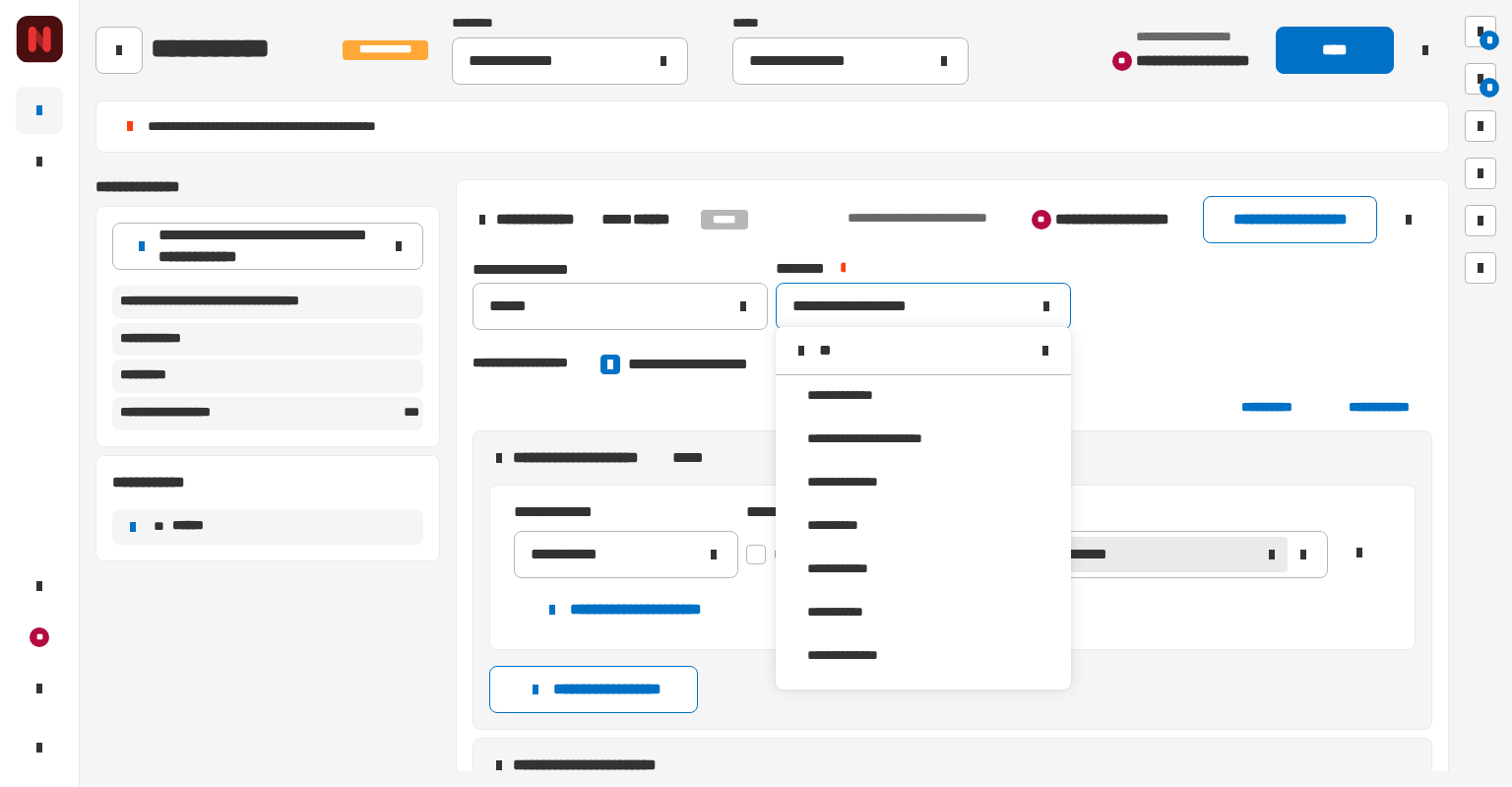 scroll, scrollTop: 0, scrollLeft: 0, axis: both 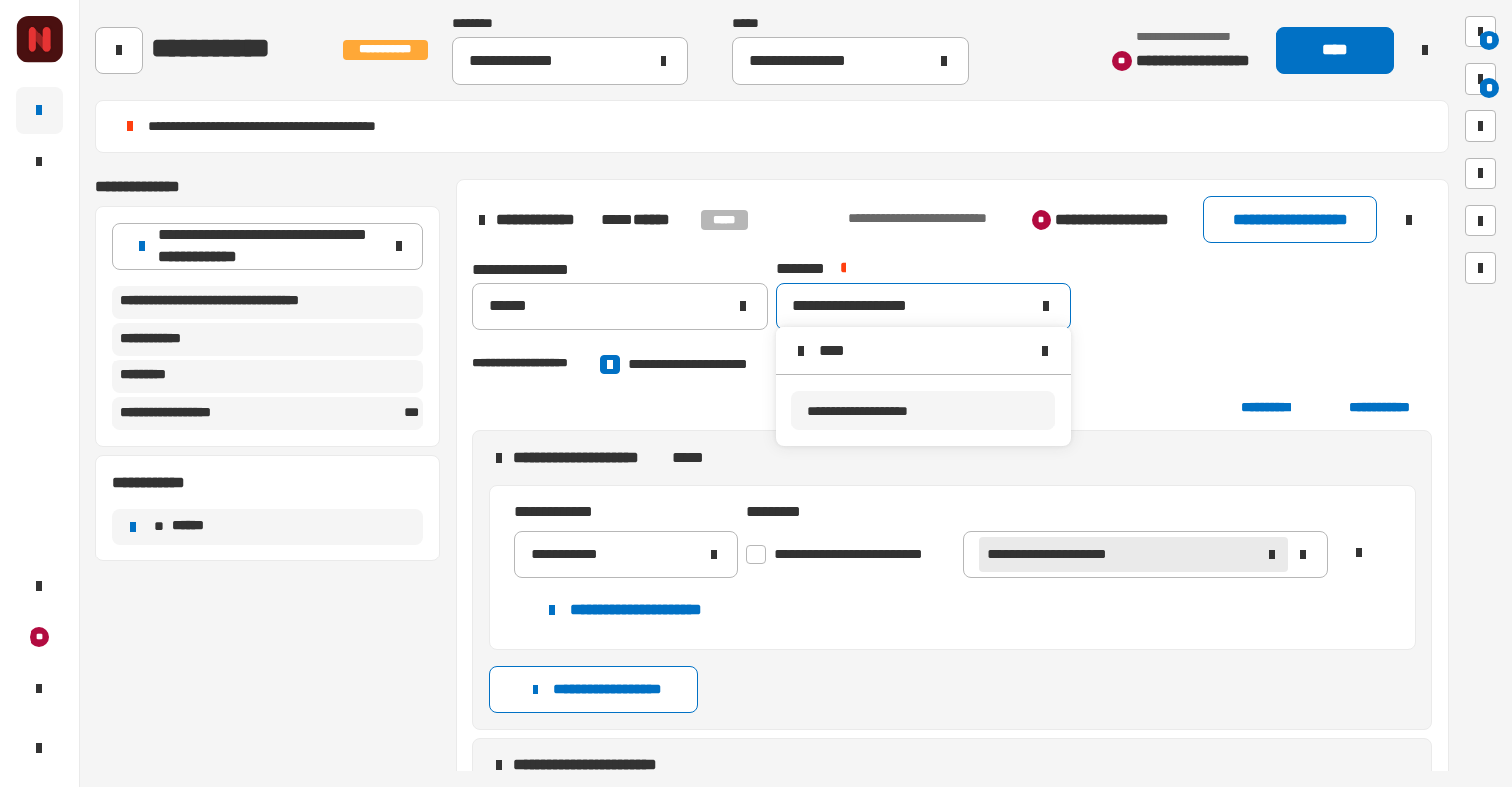type on "****" 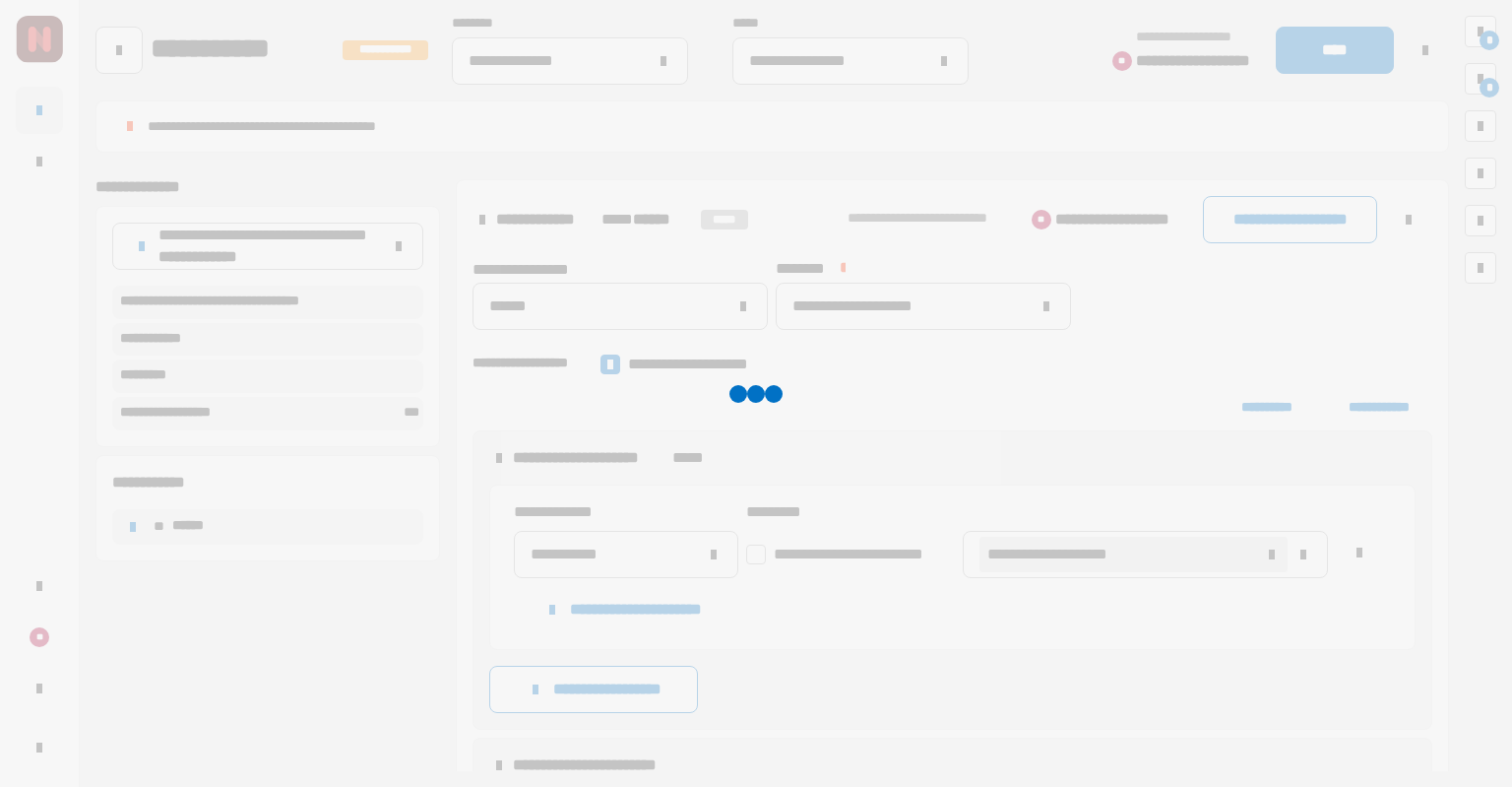 scroll, scrollTop: 1779, scrollLeft: 0, axis: vertical 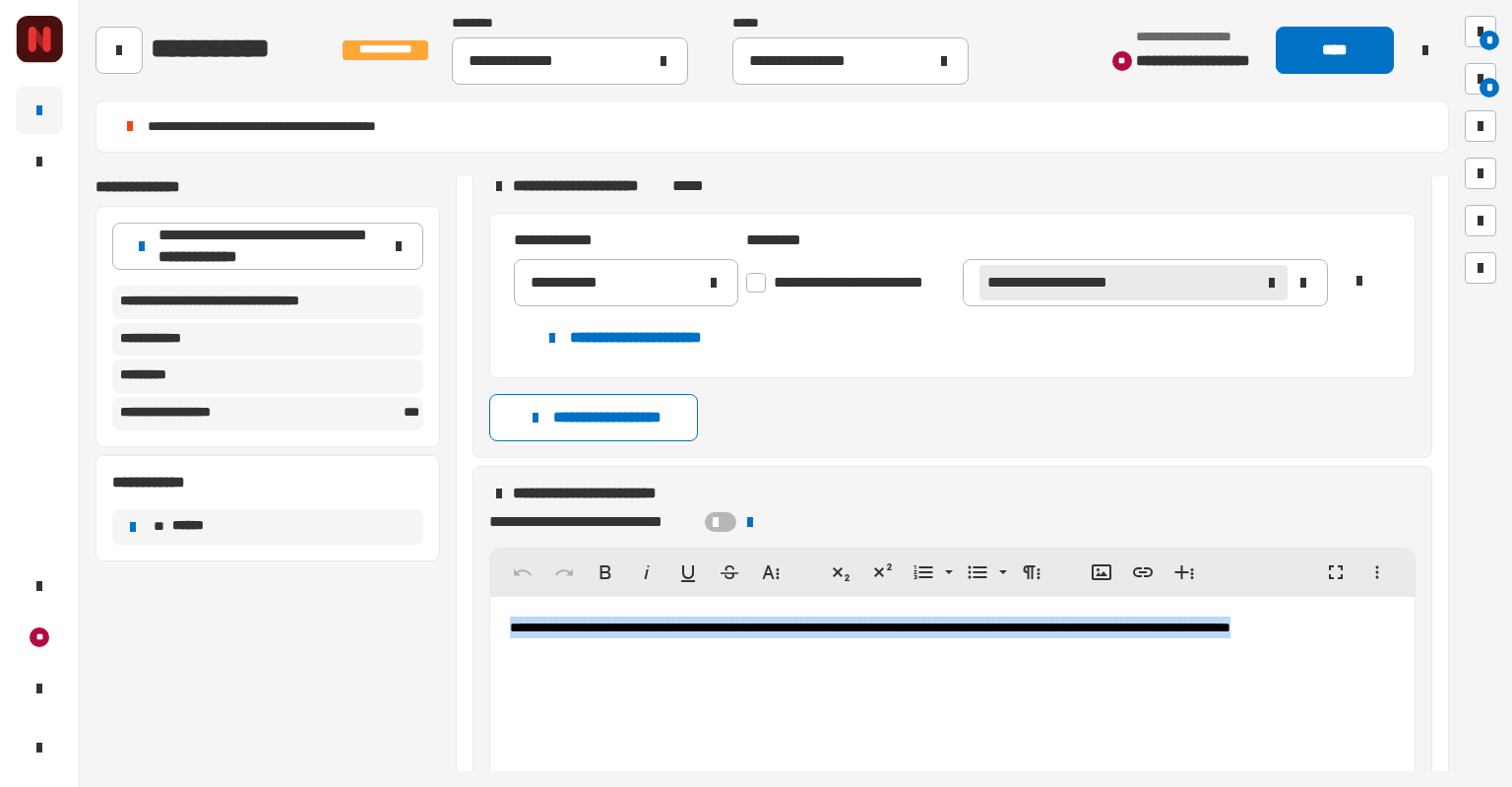 drag, startPoint x: 591, startPoint y: 656, endPoint x: 486, endPoint y: 610, distance: 114.634201 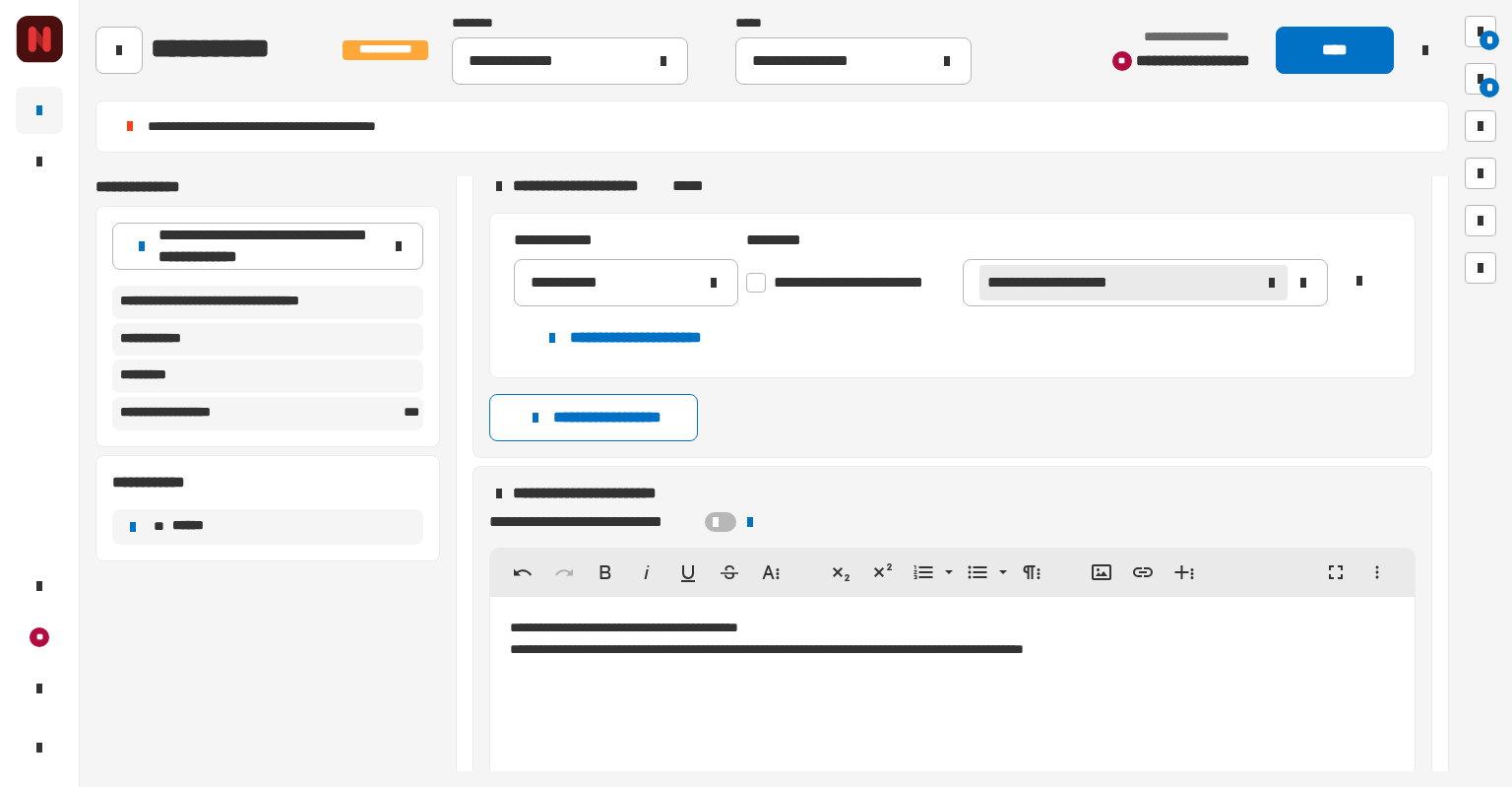 click on "**********" at bounding box center [847, 283] 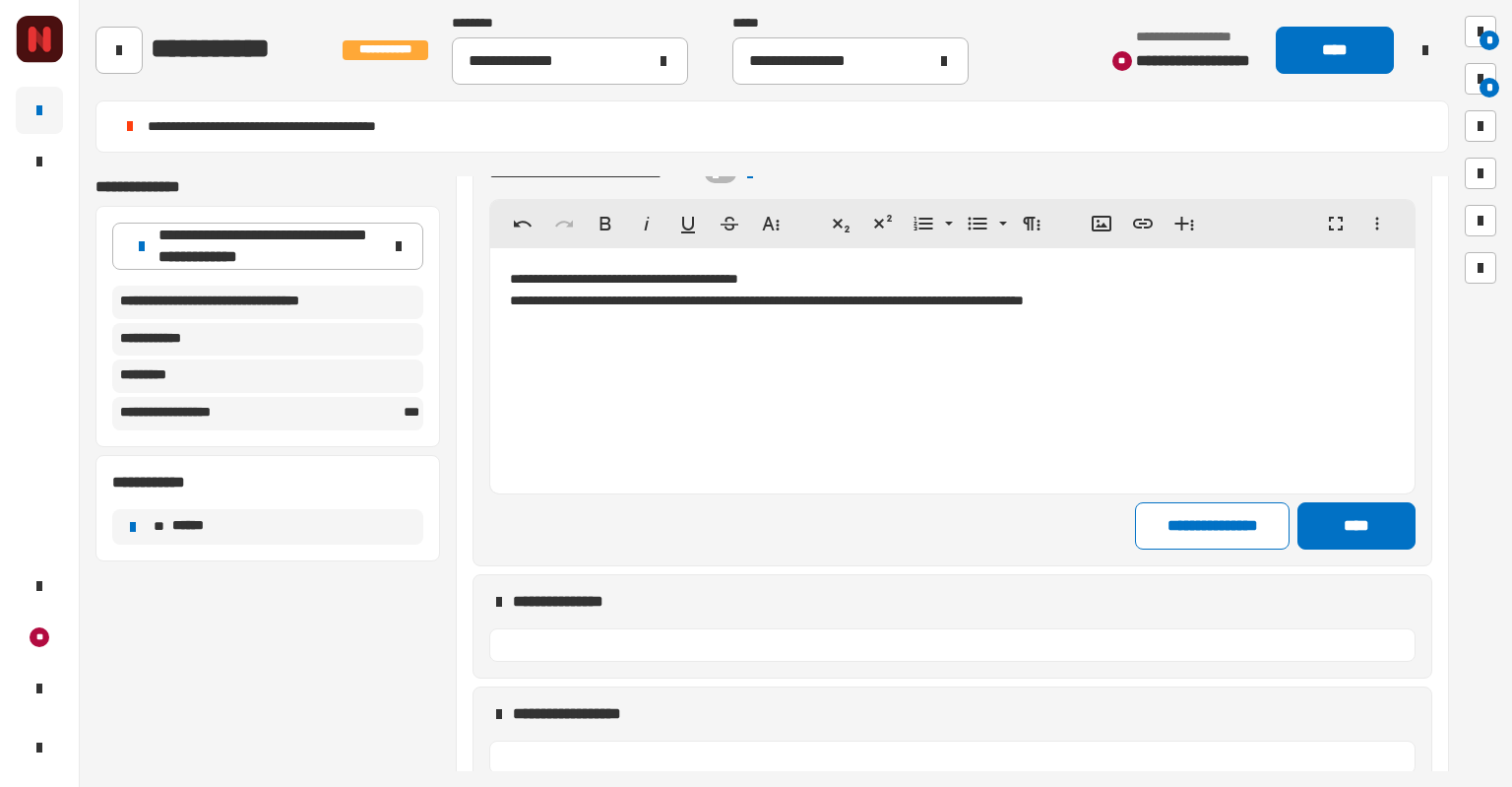 scroll, scrollTop: 2403, scrollLeft: 0, axis: vertical 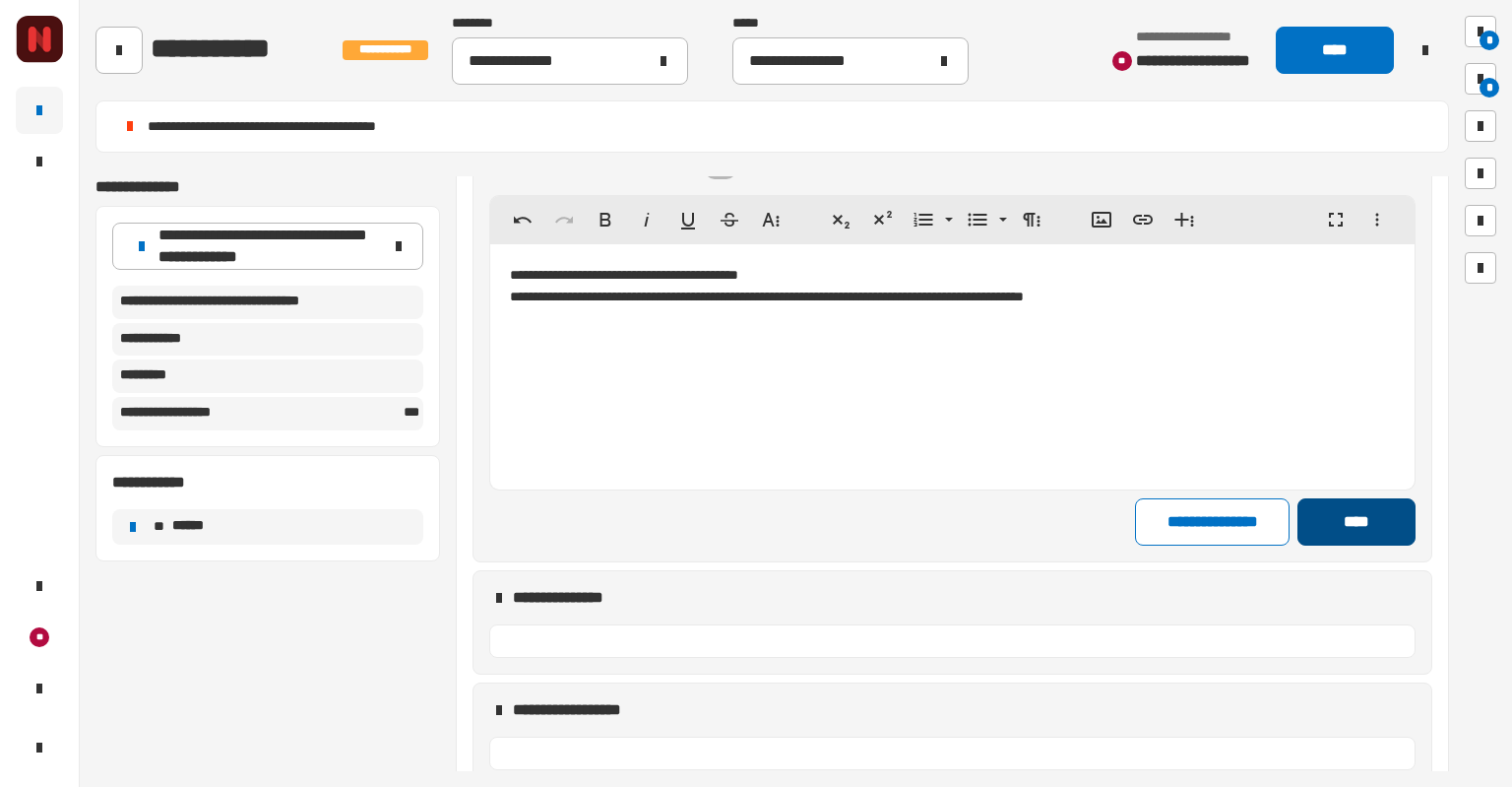 click on "****" 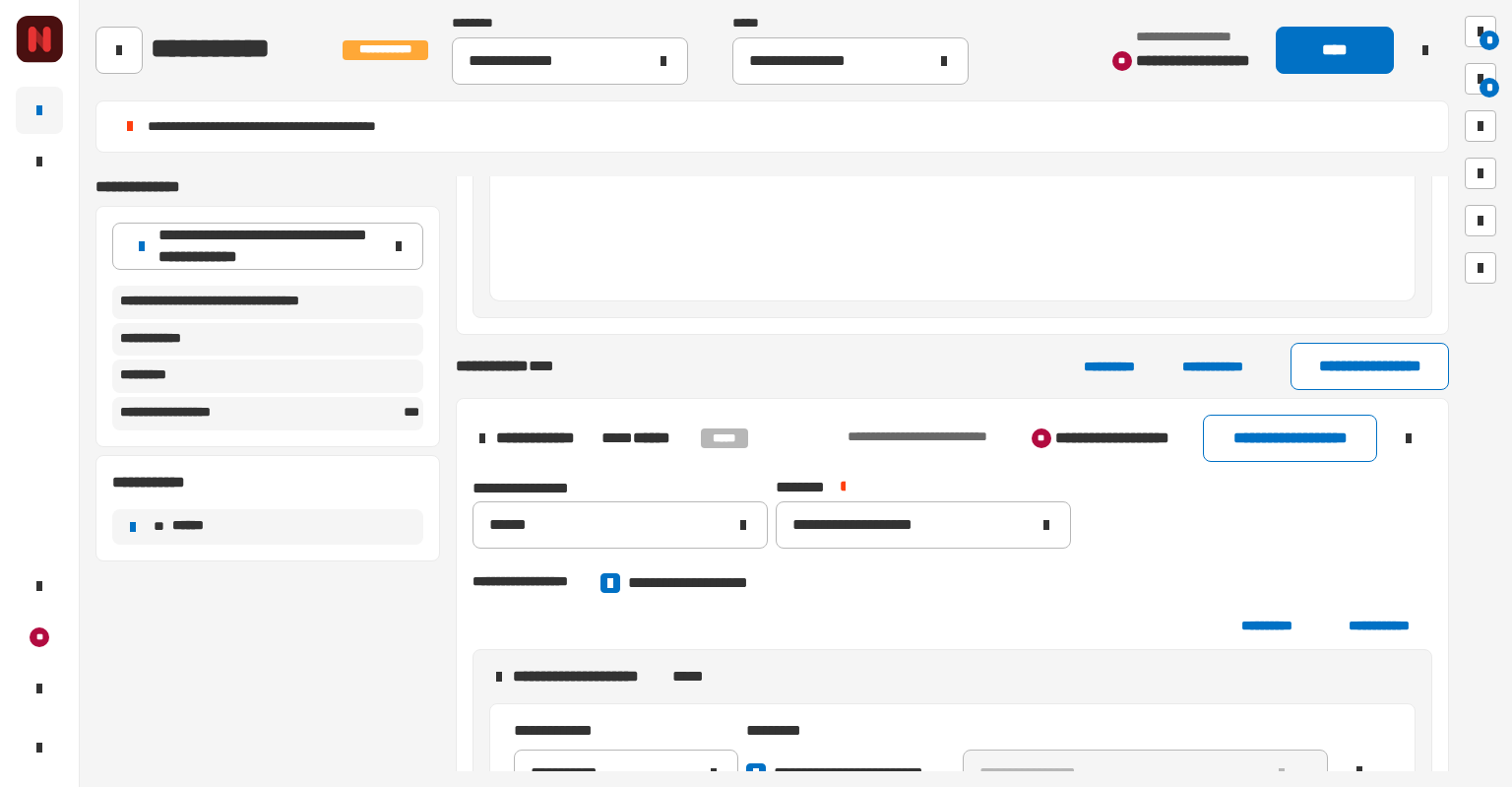 scroll, scrollTop: 1592, scrollLeft: 0, axis: vertical 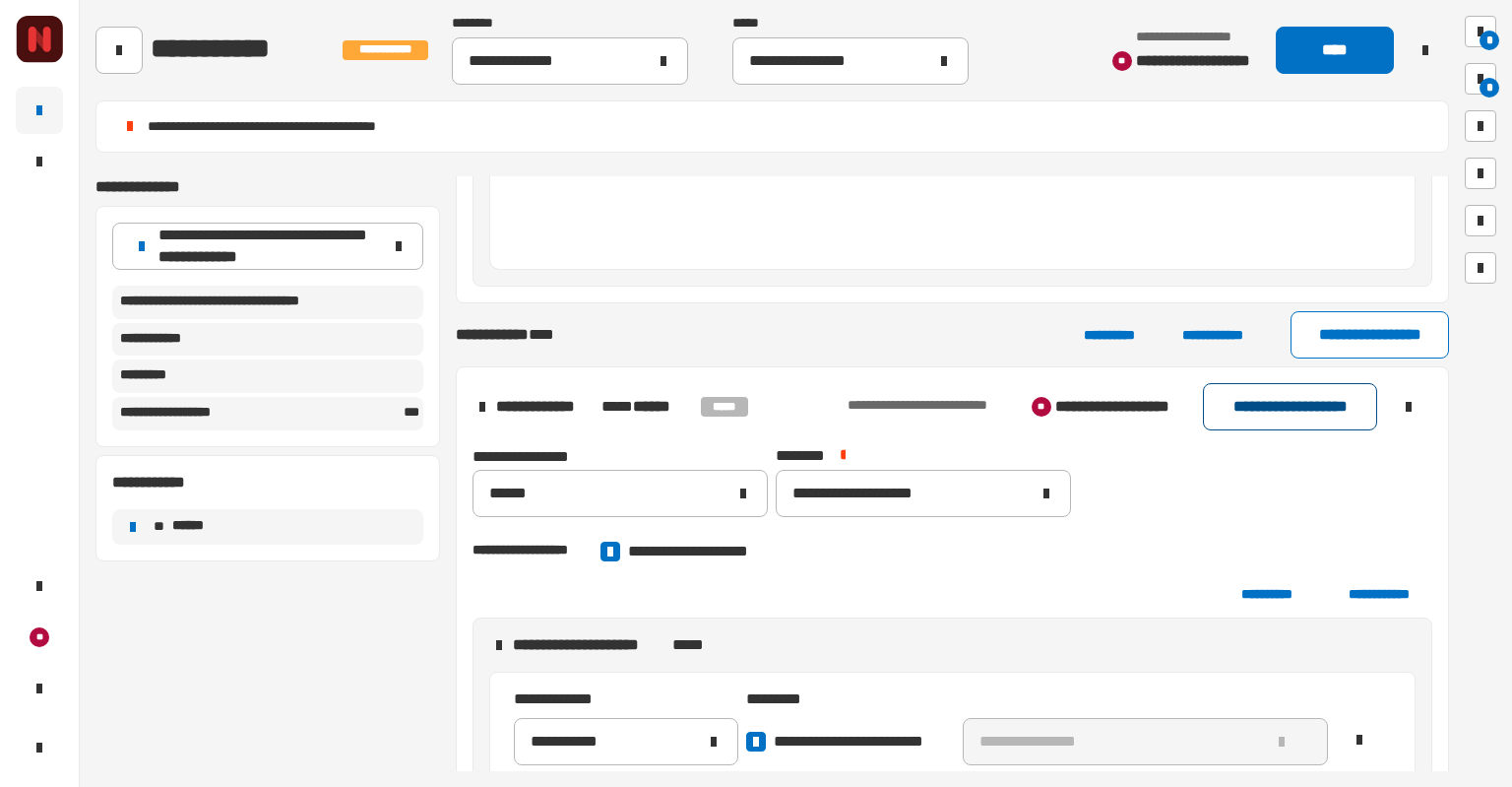 click on "**********" 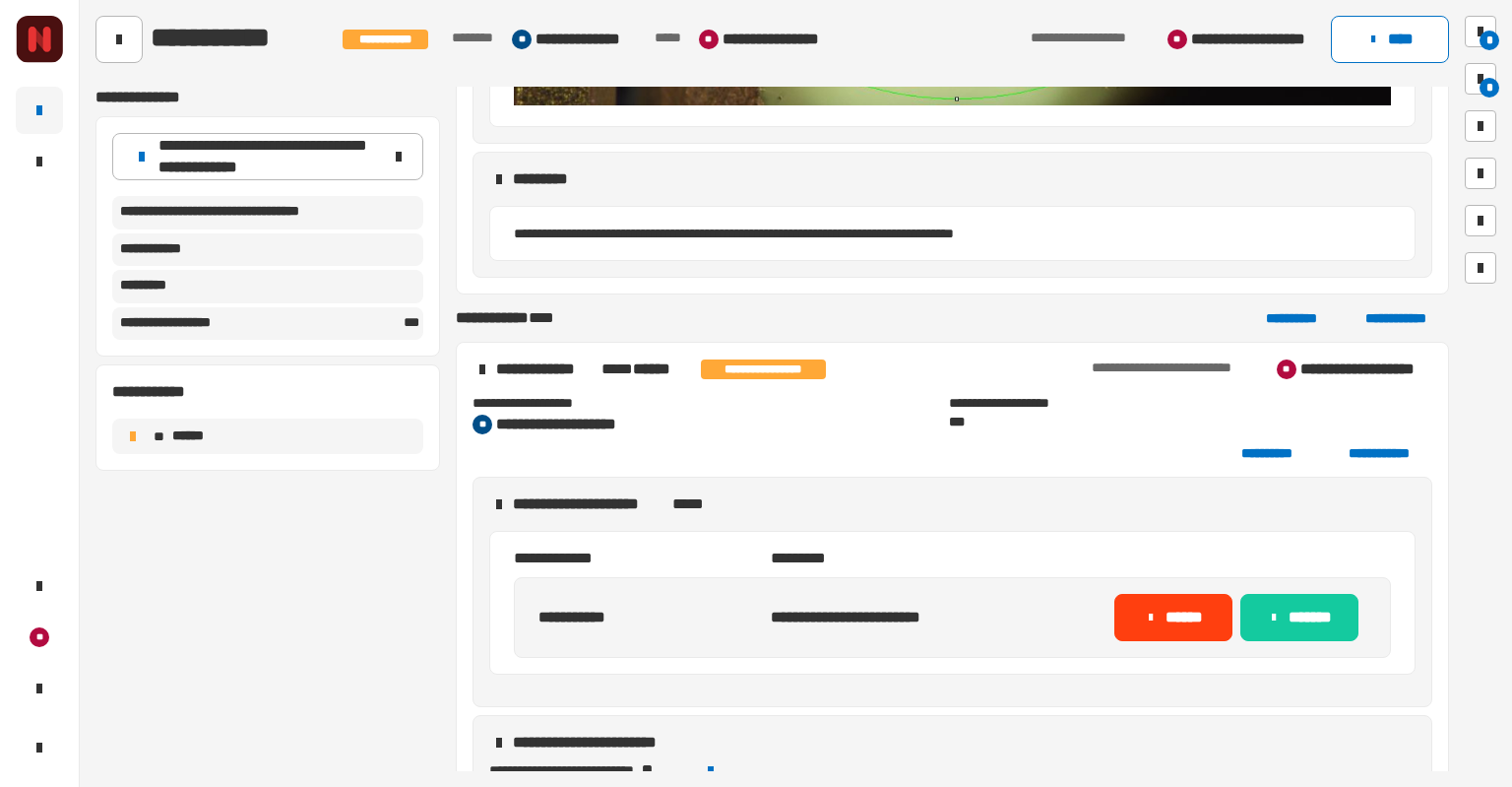 scroll, scrollTop: 2508, scrollLeft: 0, axis: vertical 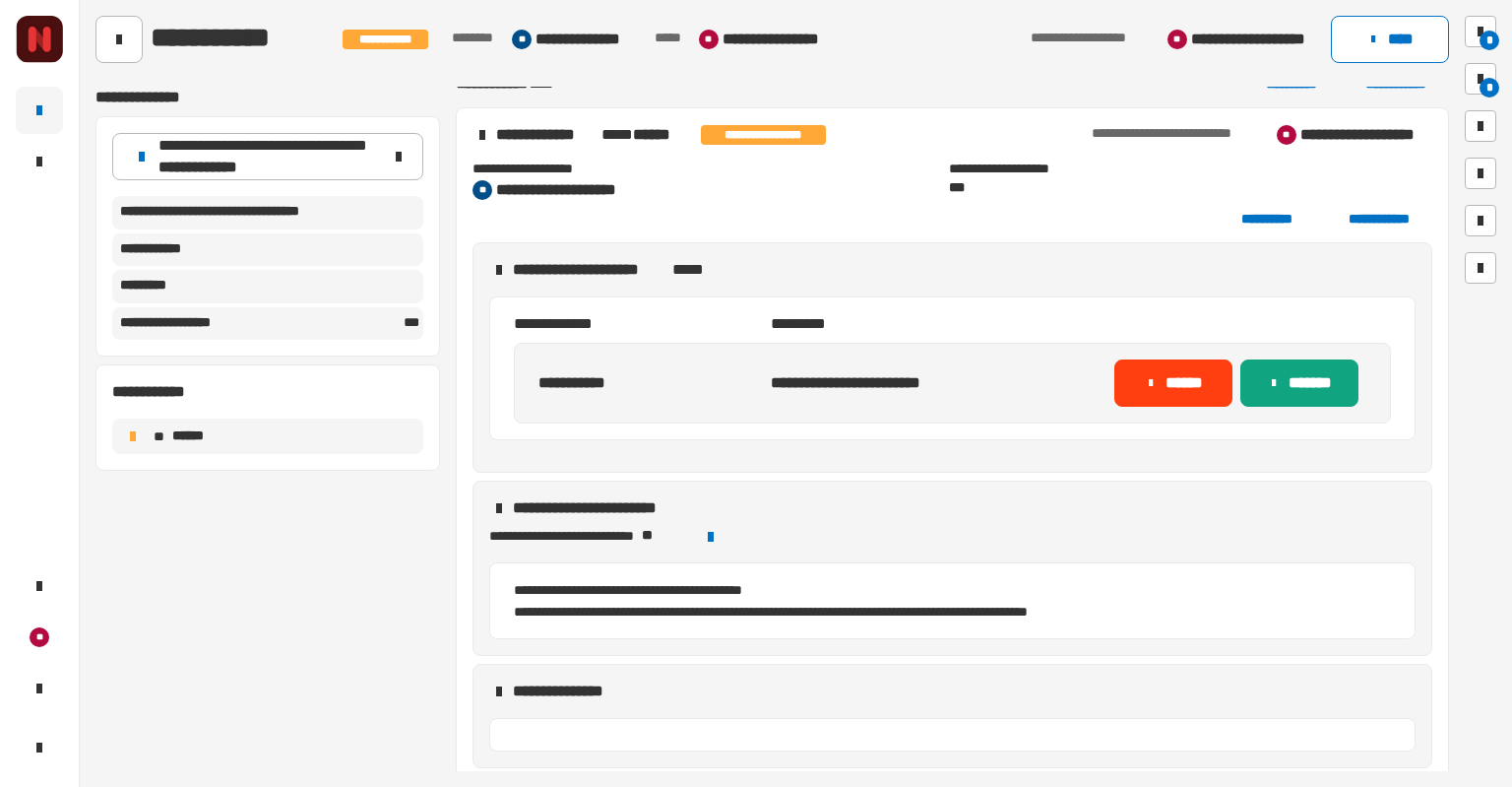 click on "*******" at bounding box center (1299, 383) 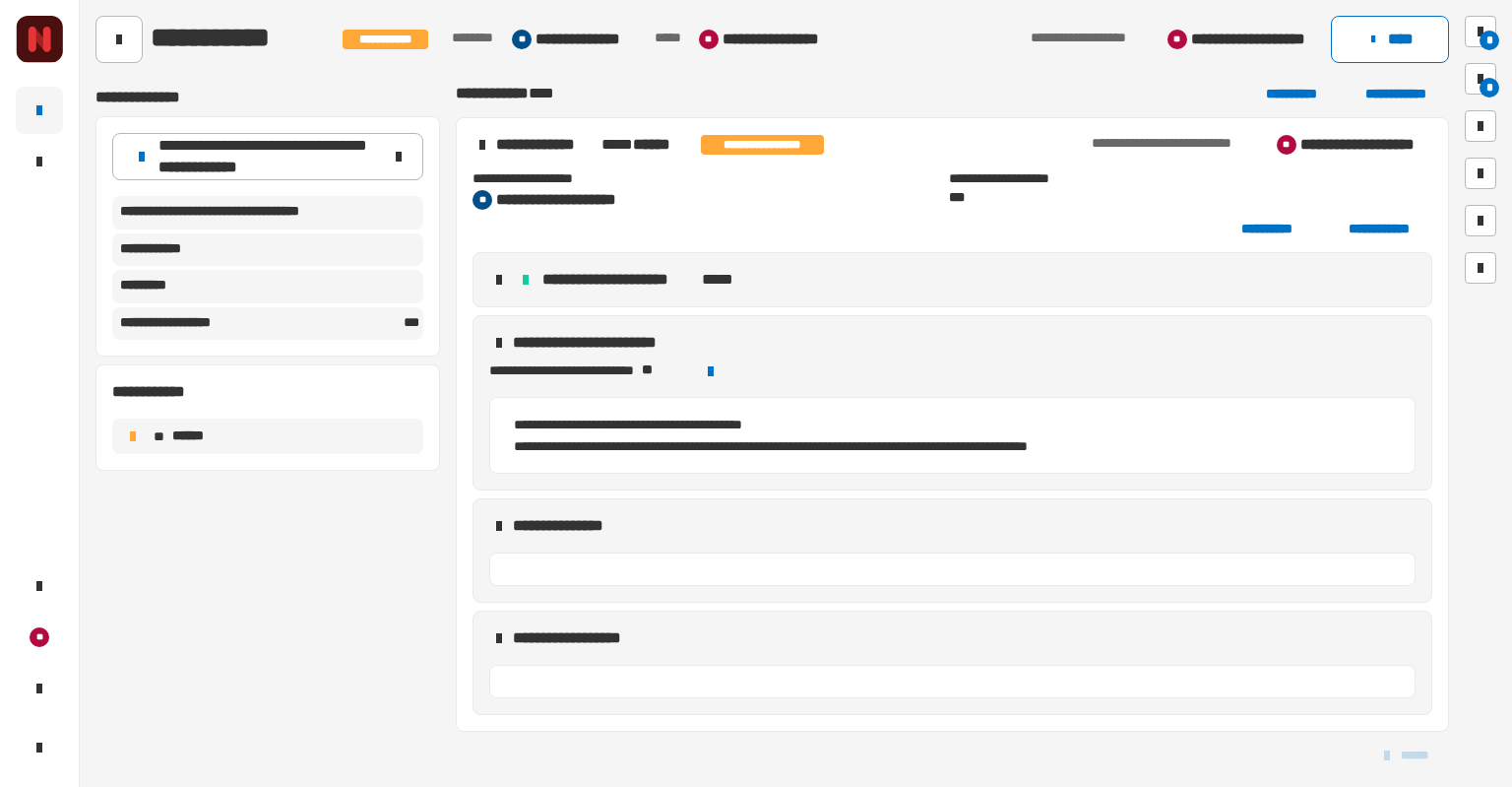 scroll, scrollTop: 2474, scrollLeft: 0, axis: vertical 